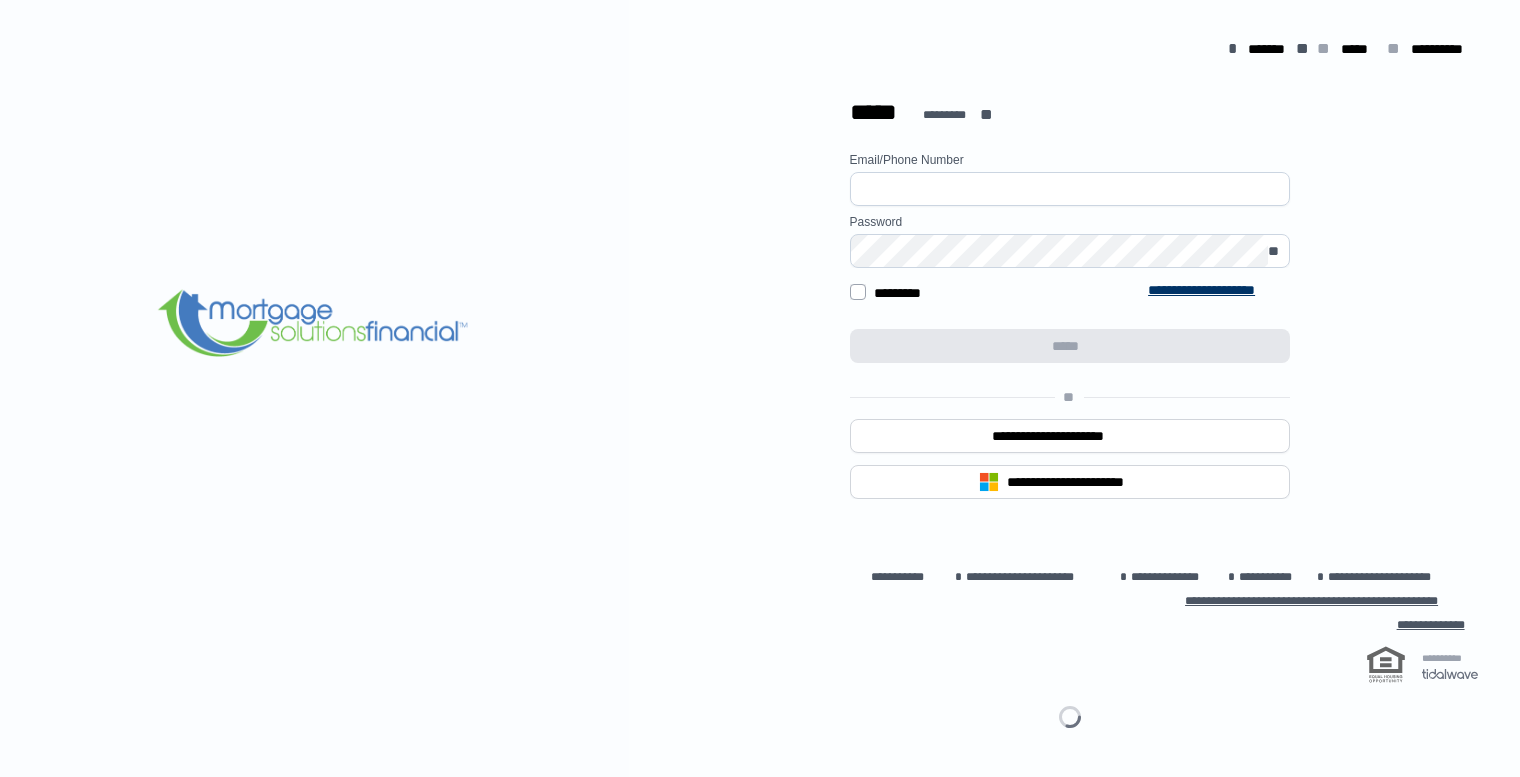 scroll, scrollTop: 0, scrollLeft: 0, axis: both 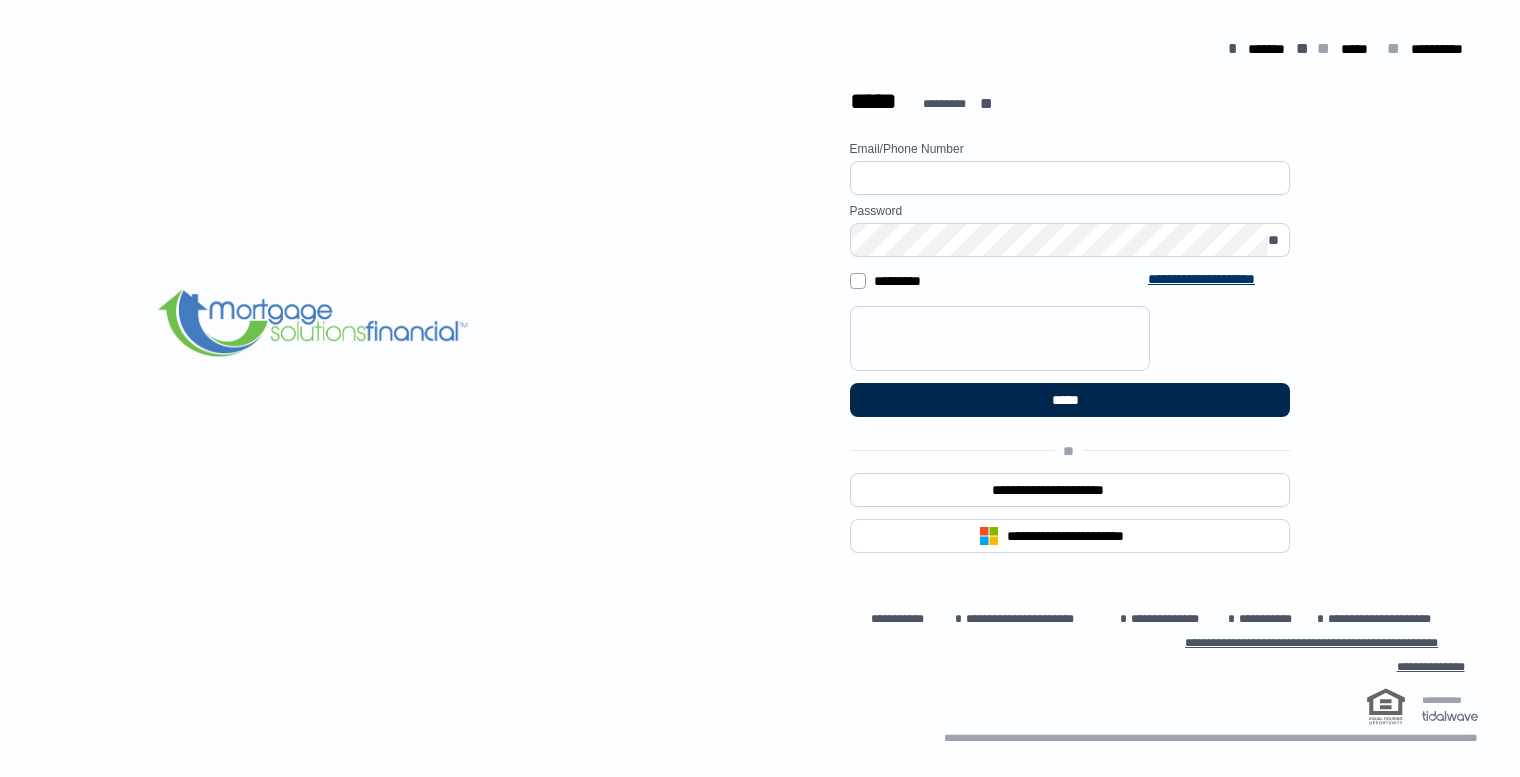 type on "**********" 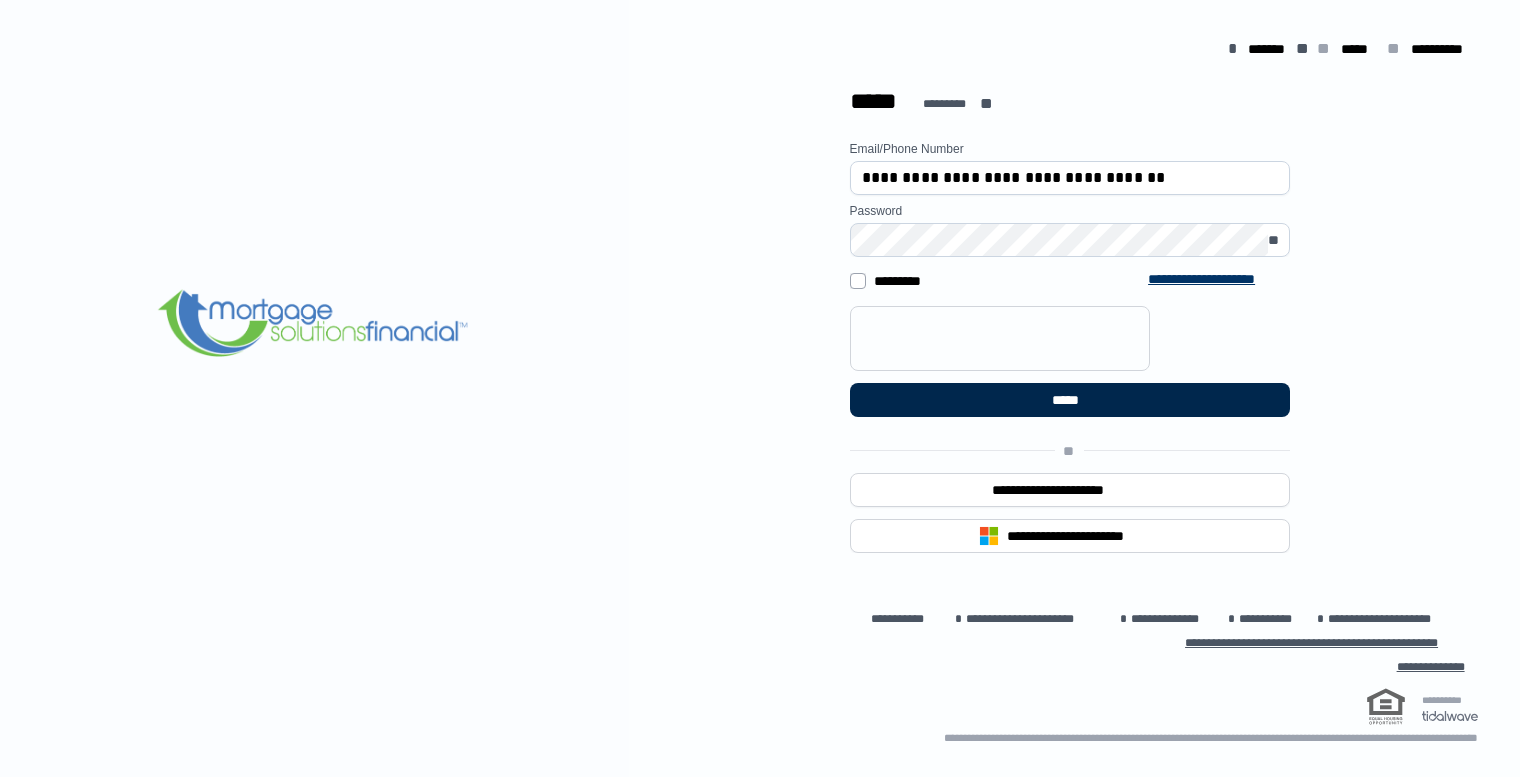 click on "*****" at bounding box center [1069, 400] 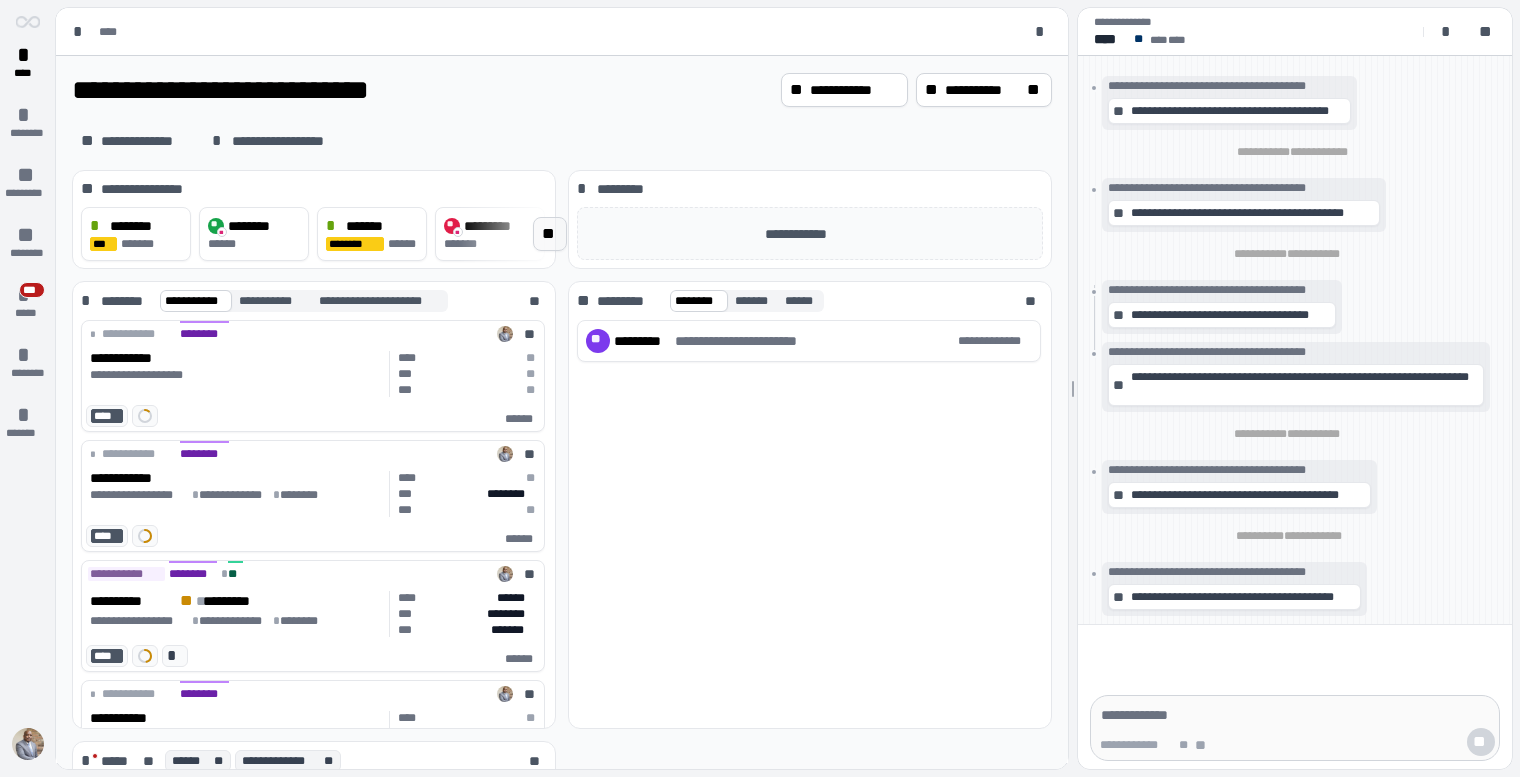 click on "**" at bounding box center [550, 234] 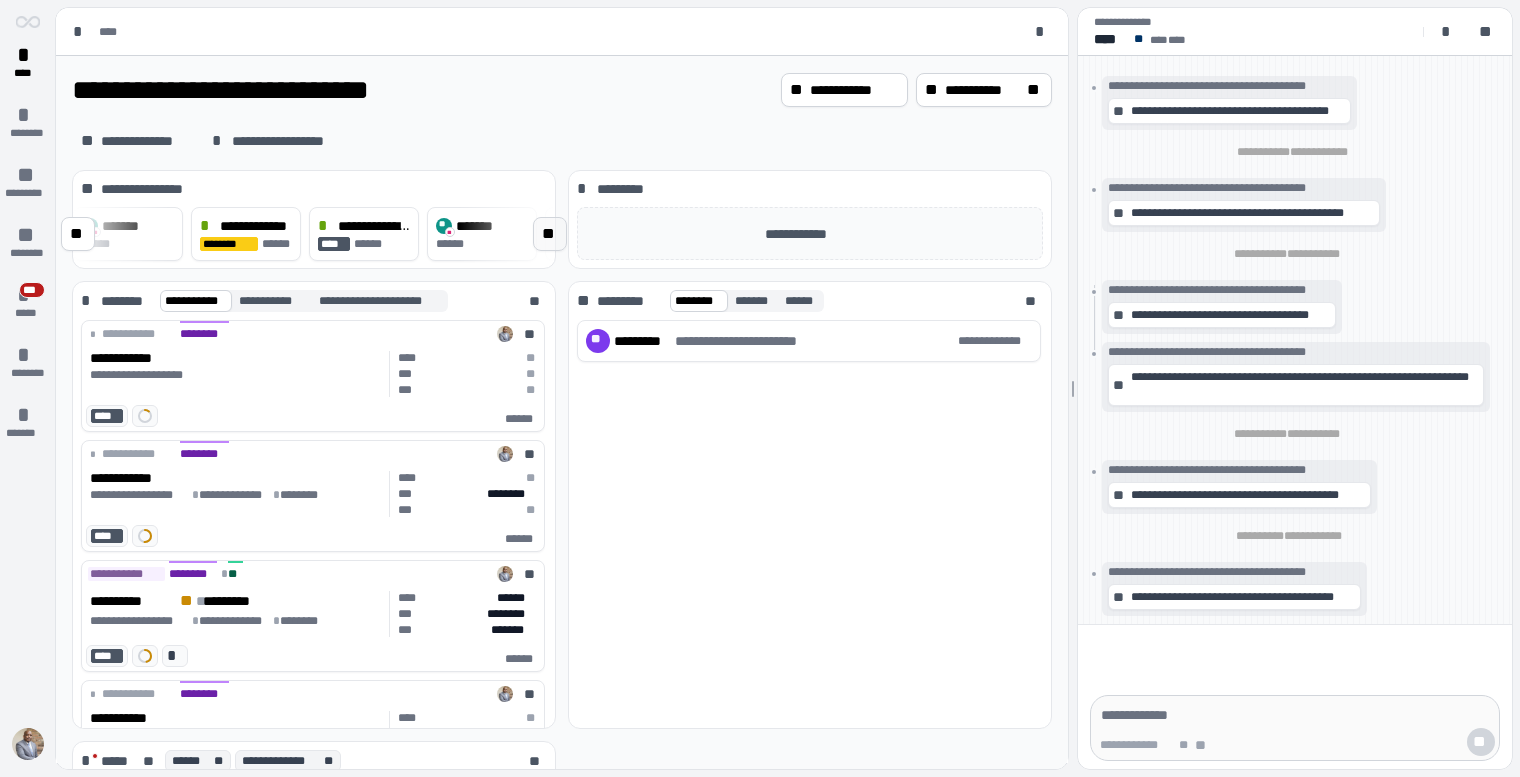 scroll, scrollTop: 0, scrollLeft: 482, axis: horizontal 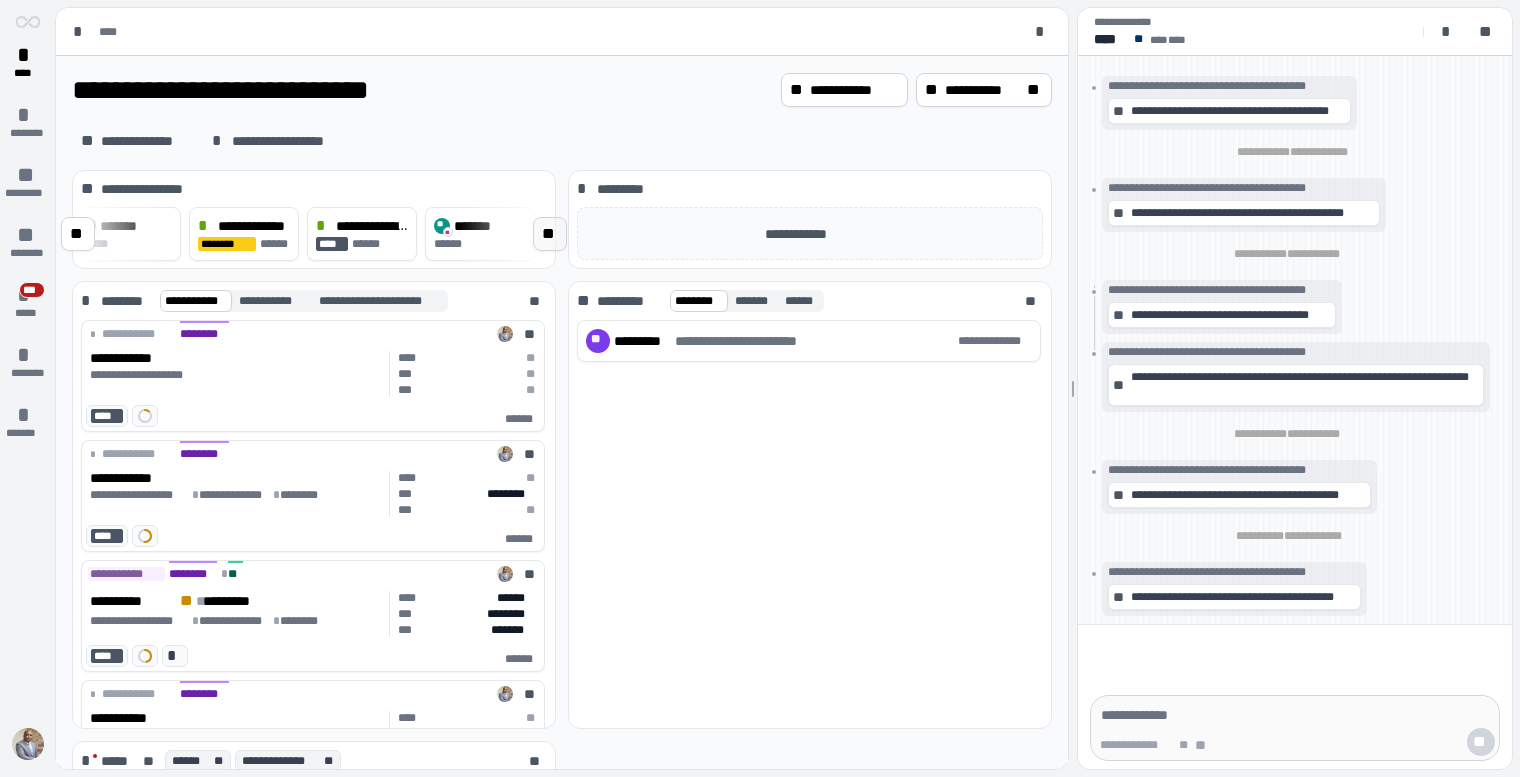 click on "**" at bounding box center (550, 234) 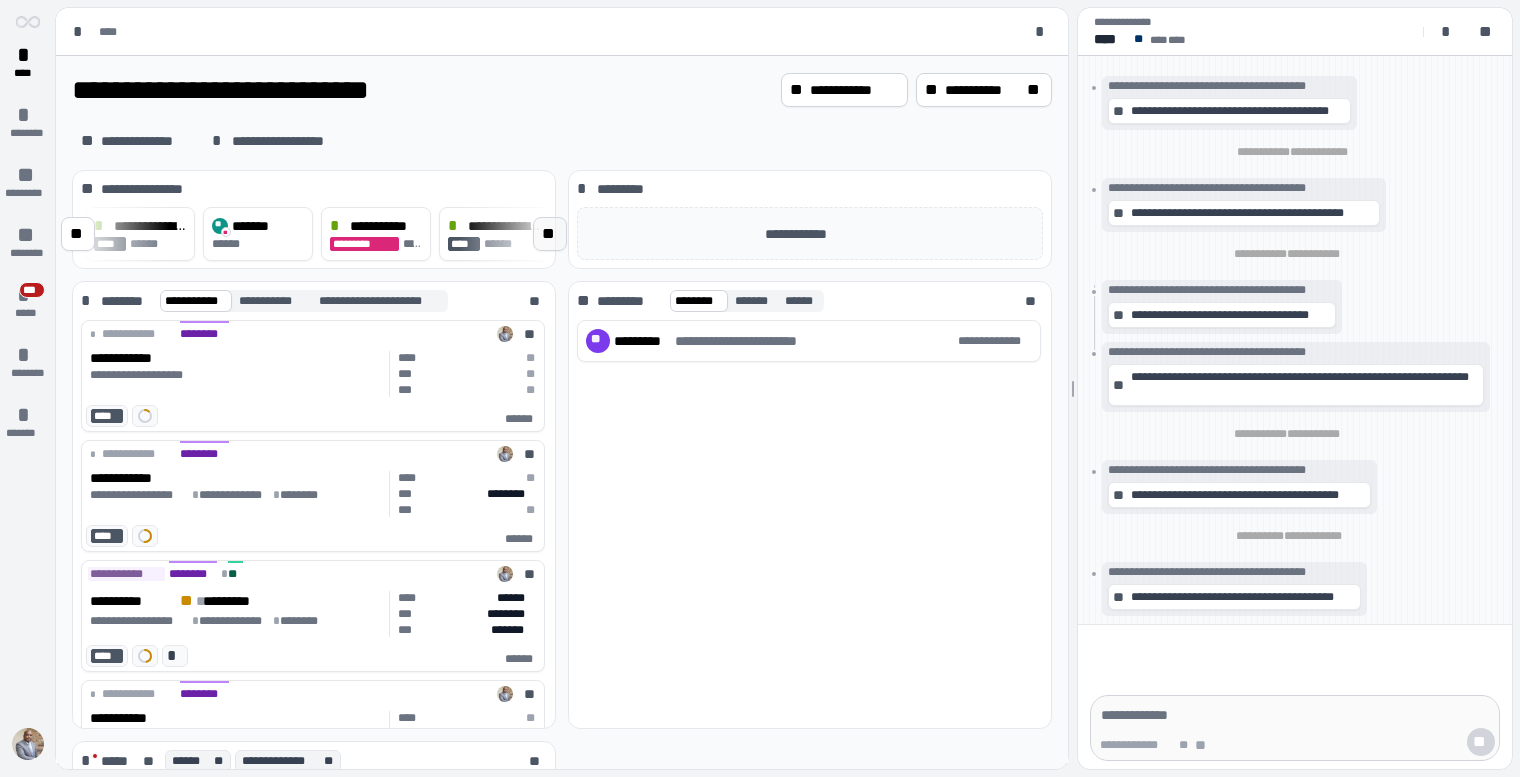 scroll, scrollTop: 0, scrollLeft: 706, axis: horizontal 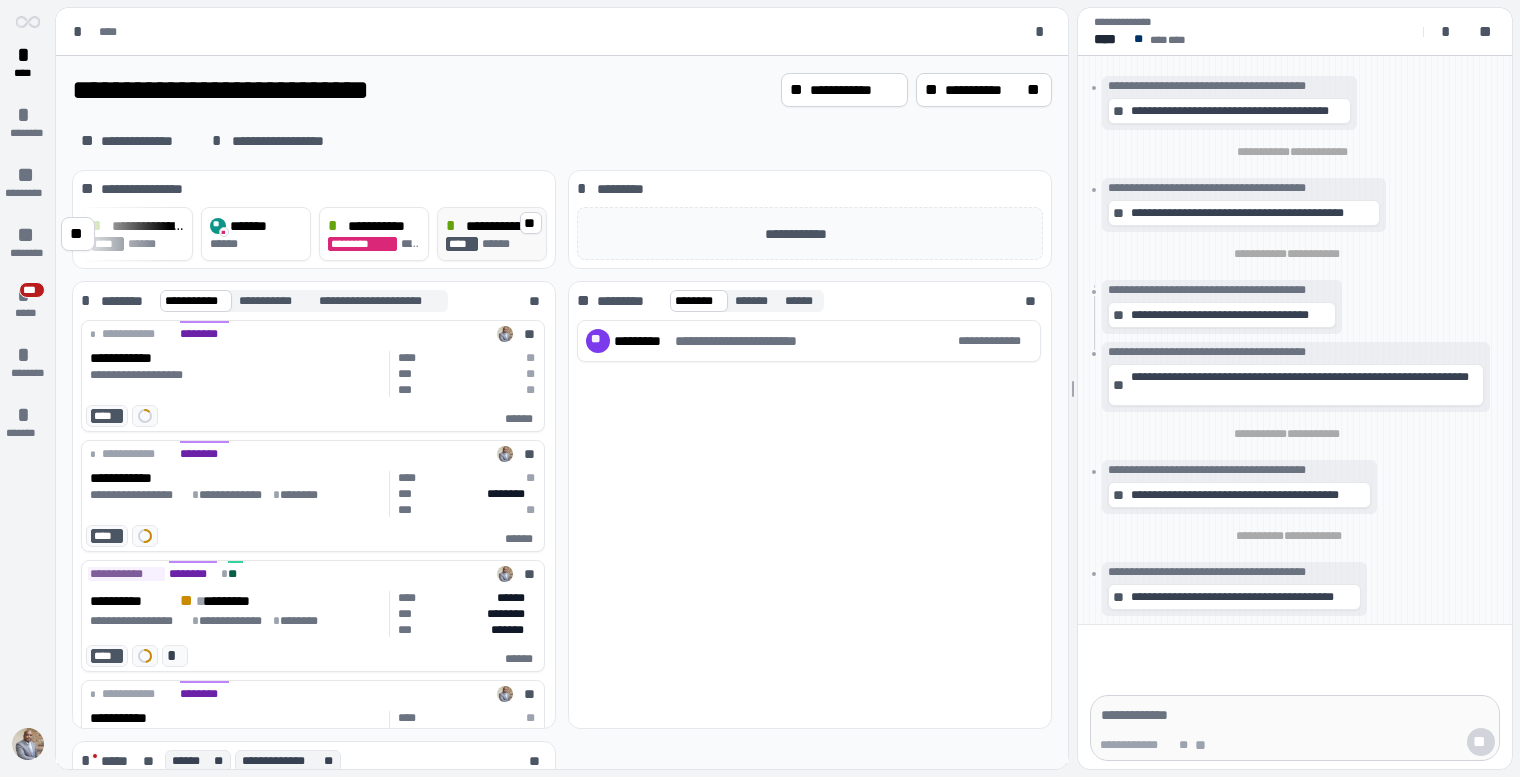 click on "**********" at bounding box center [492, 234] 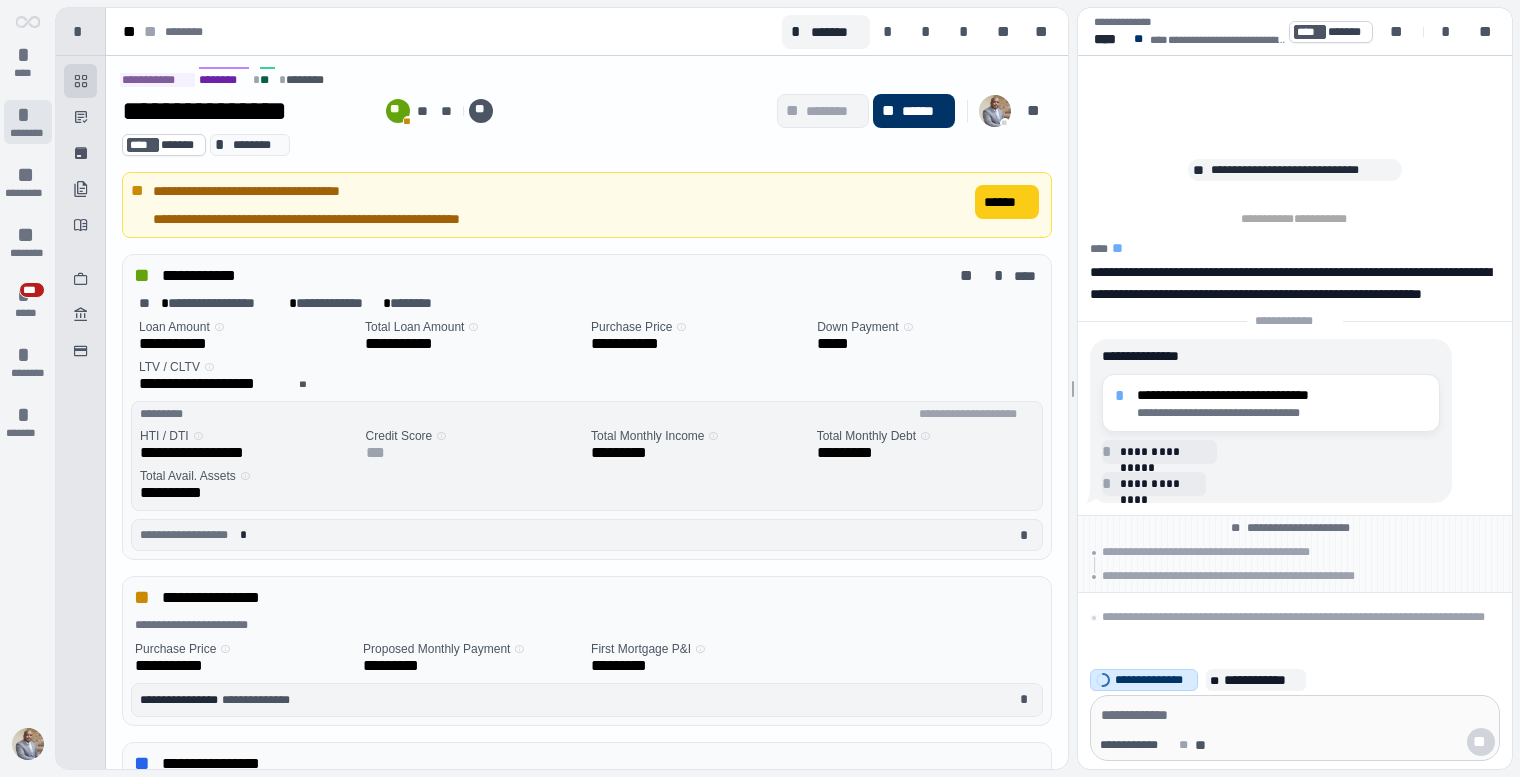 click on "********" at bounding box center (27, 133) 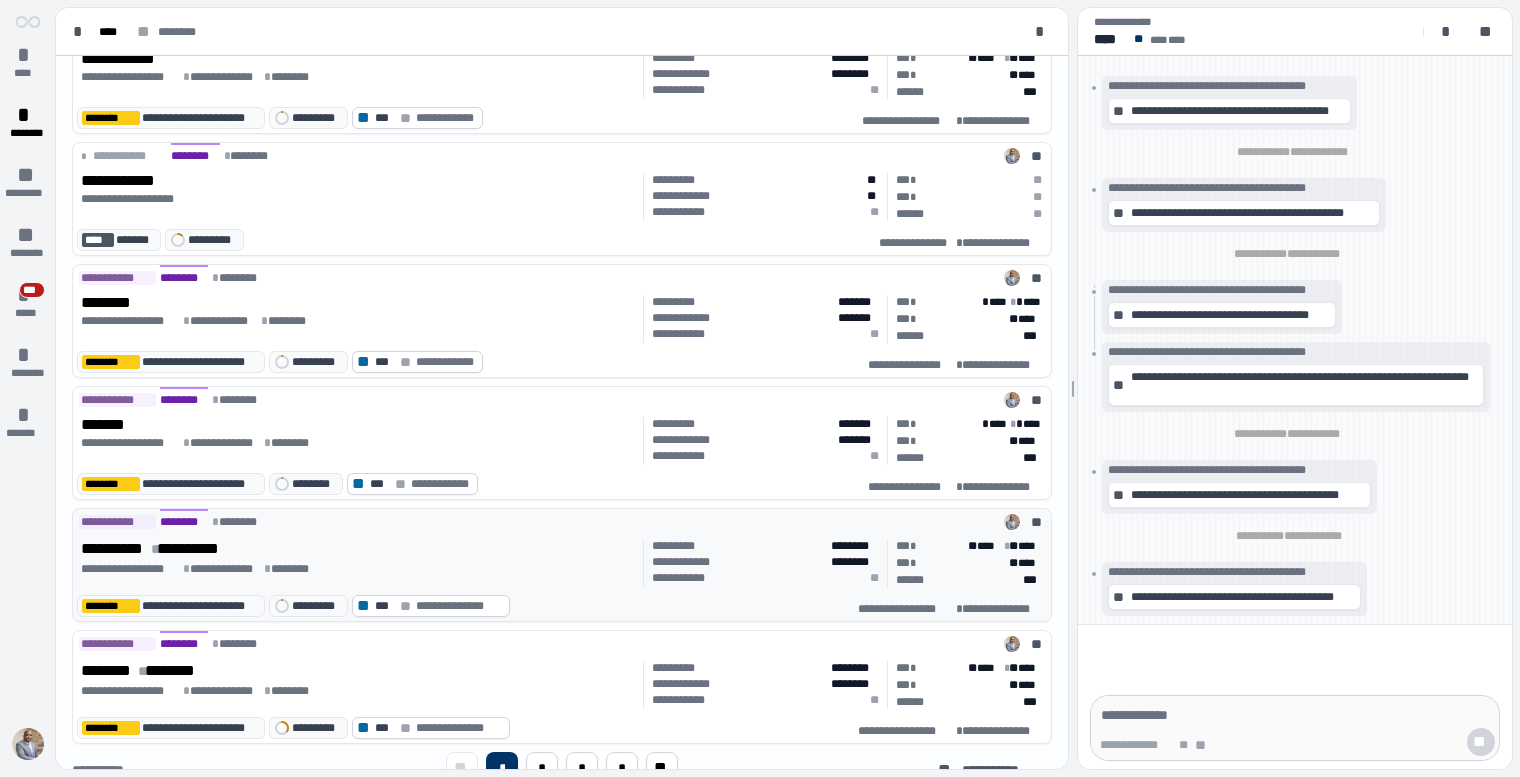 scroll, scrollTop: 699, scrollLeft: 0, axis: vertical 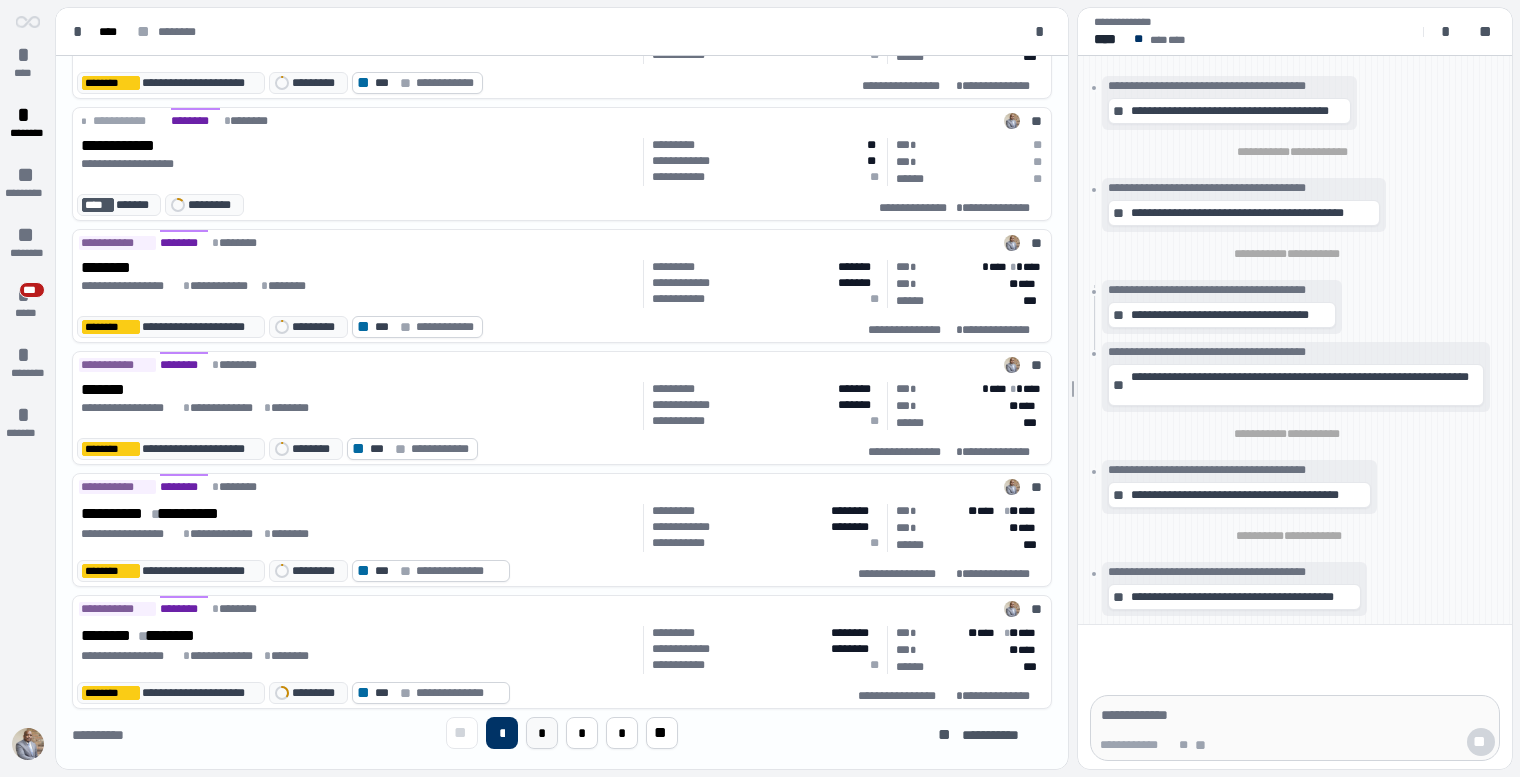 click on "*" at bounding box center [542, 733] 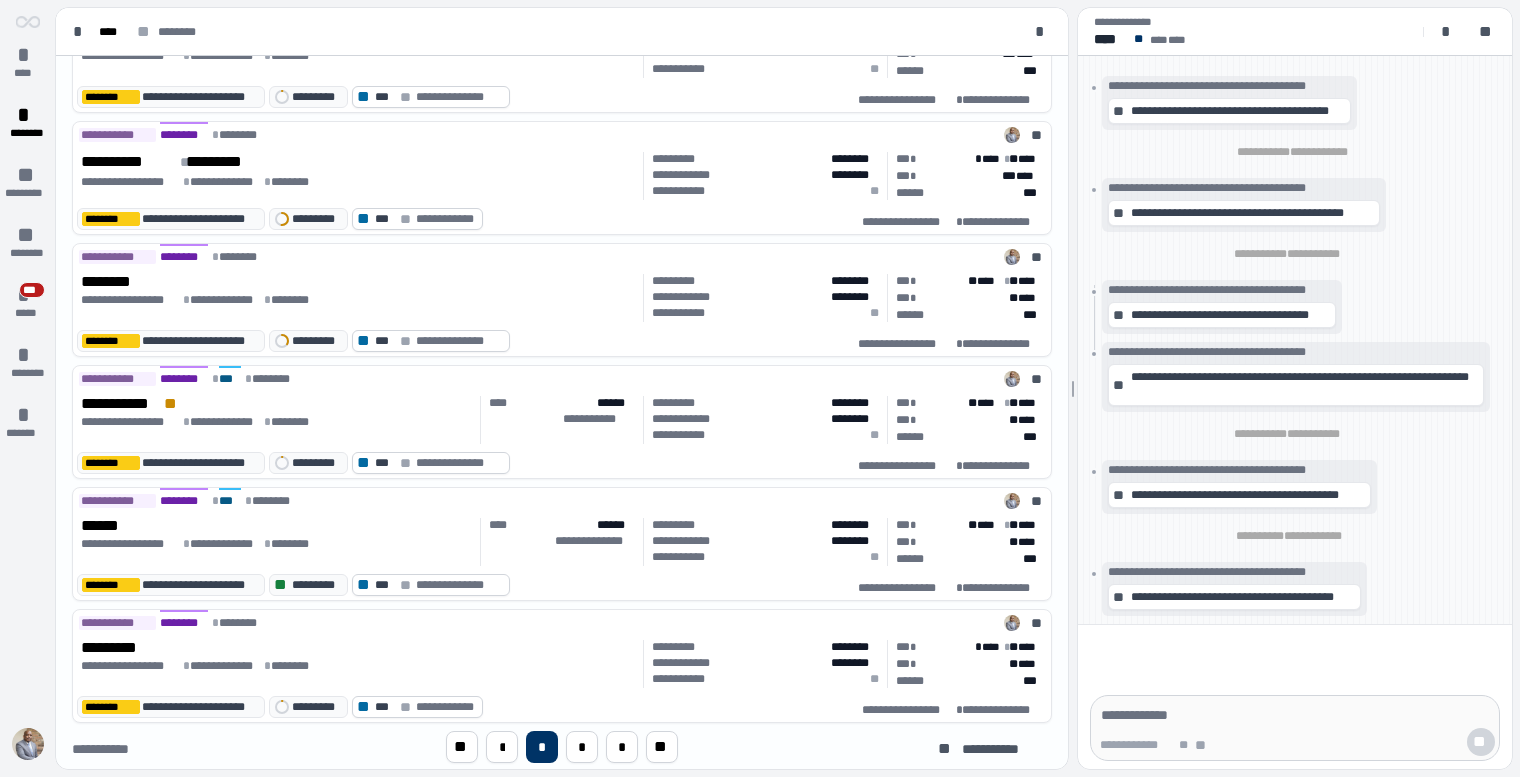 scroll, scrollTop: 699, scrollLeft: 0, axis: vertical 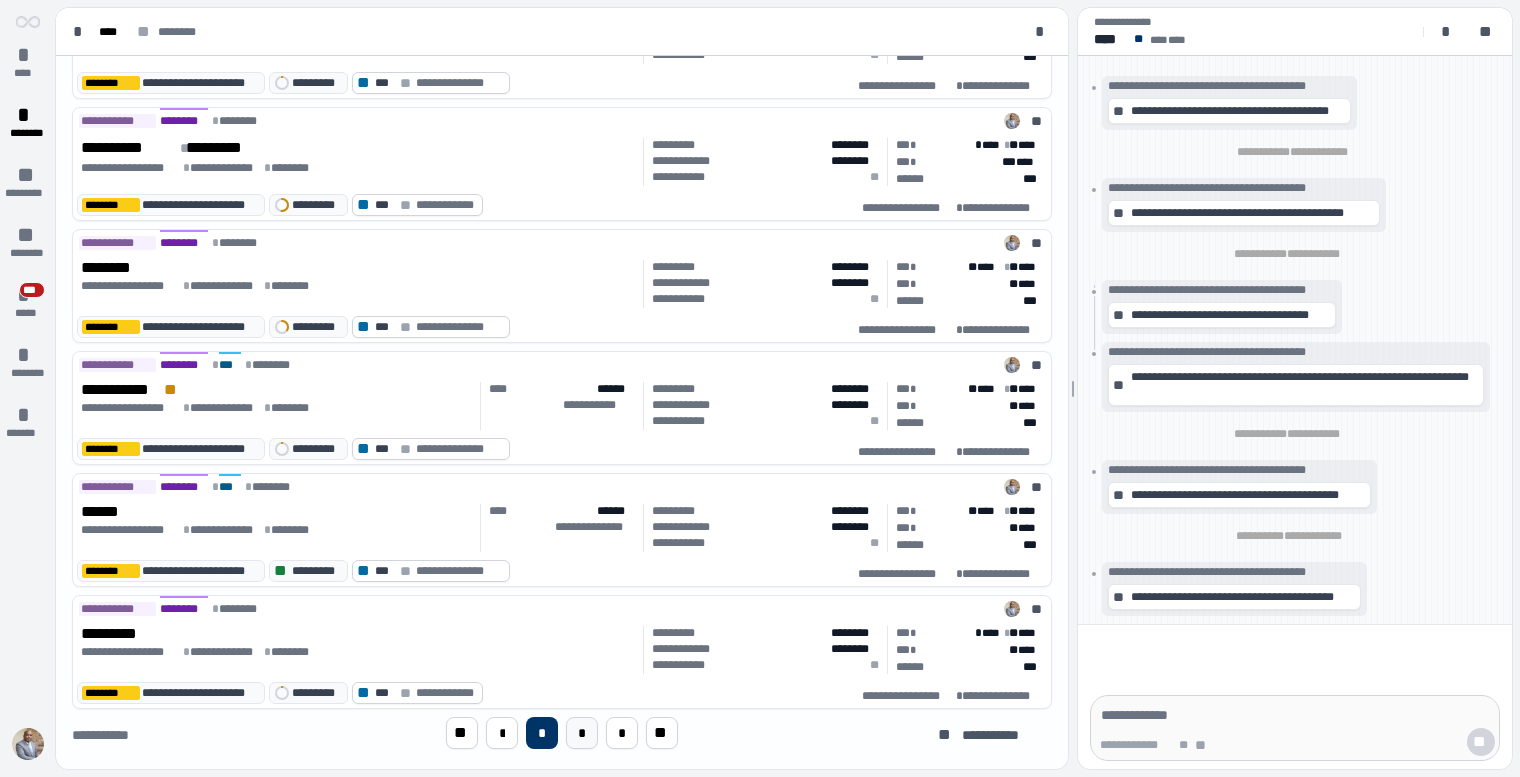 click on "*" at bounding box center (582, 733) 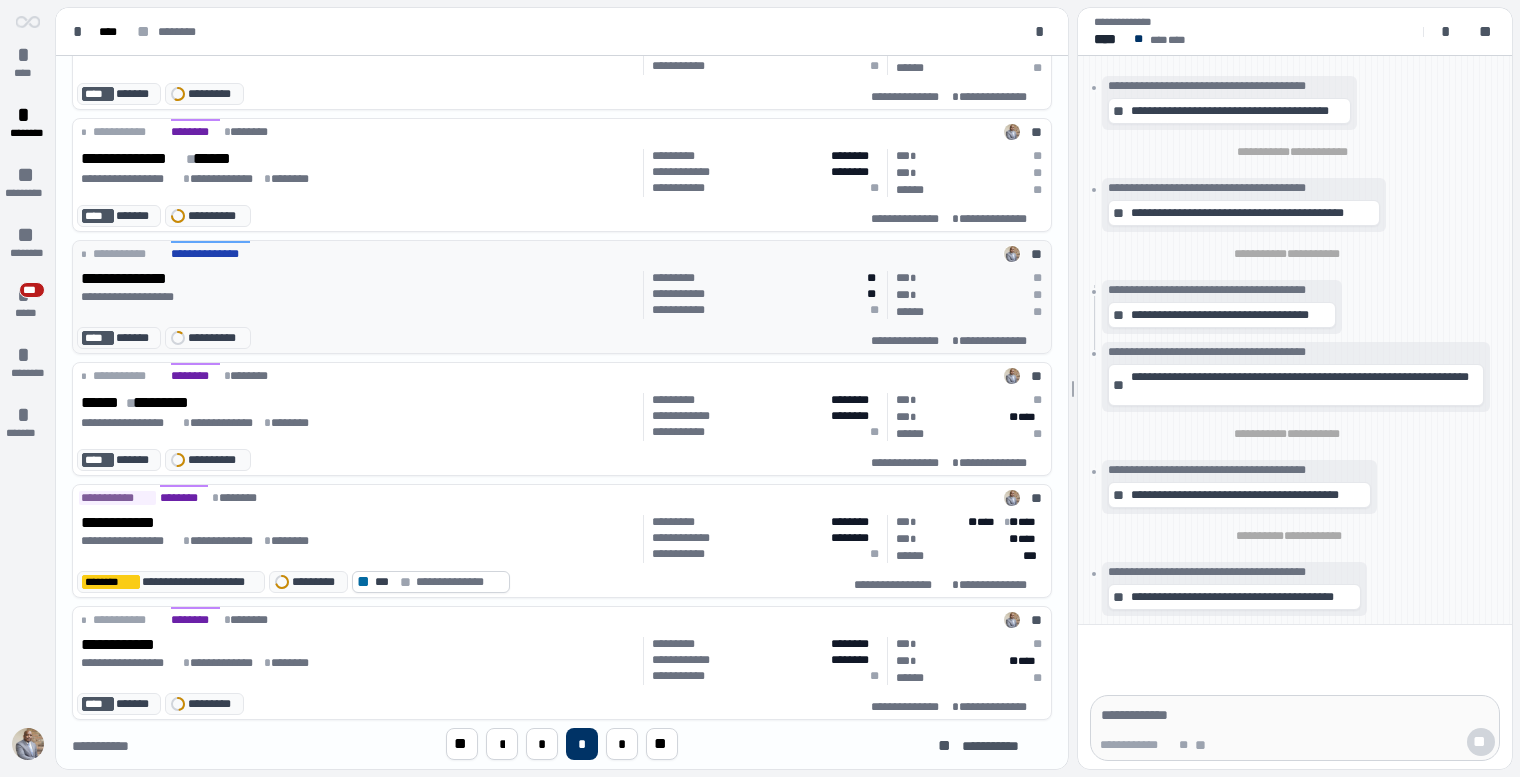 scroll, scrollTop: 699, scrollLeft: 0, axis: vertical 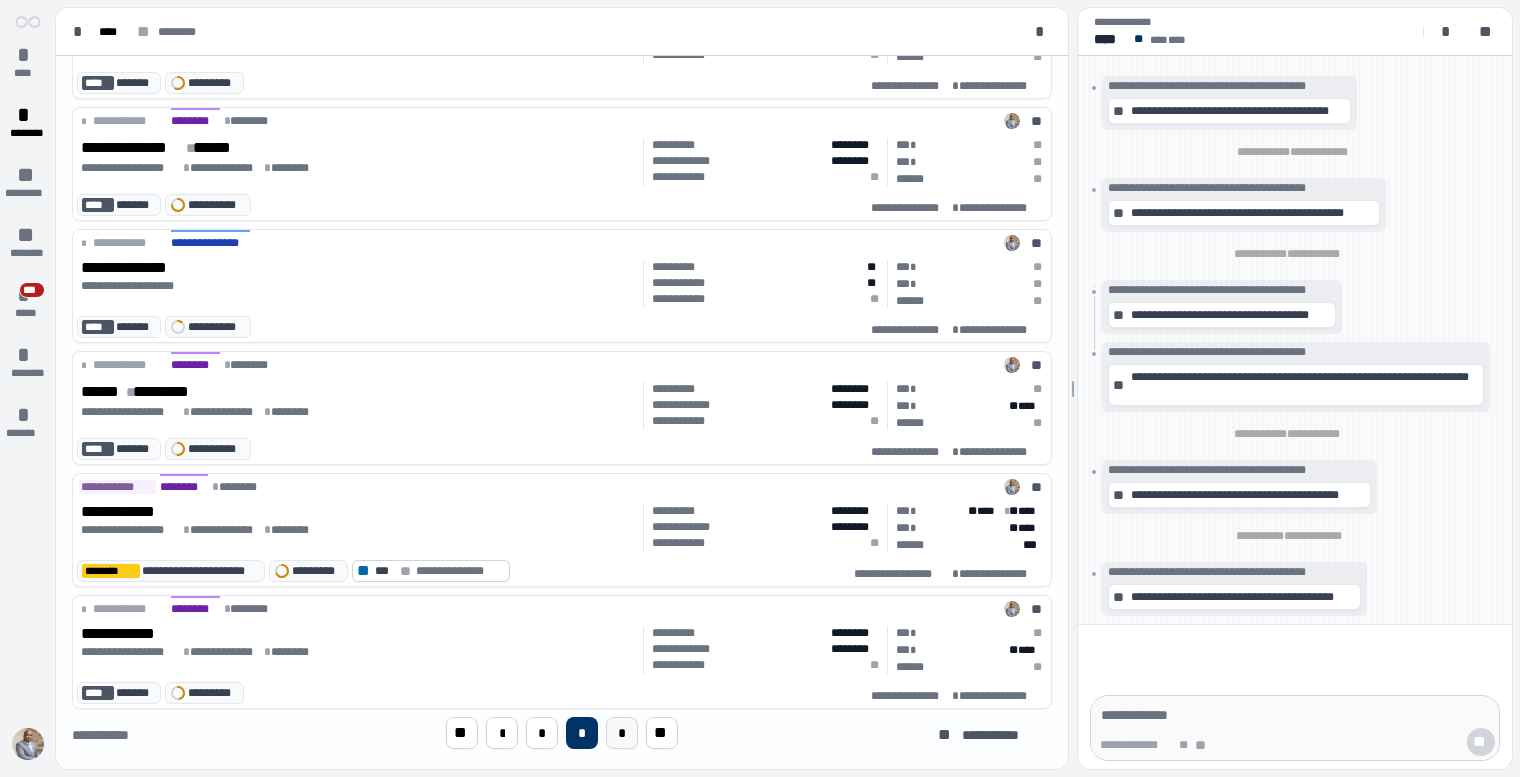 click on "*" at bounding box center [622, 733] 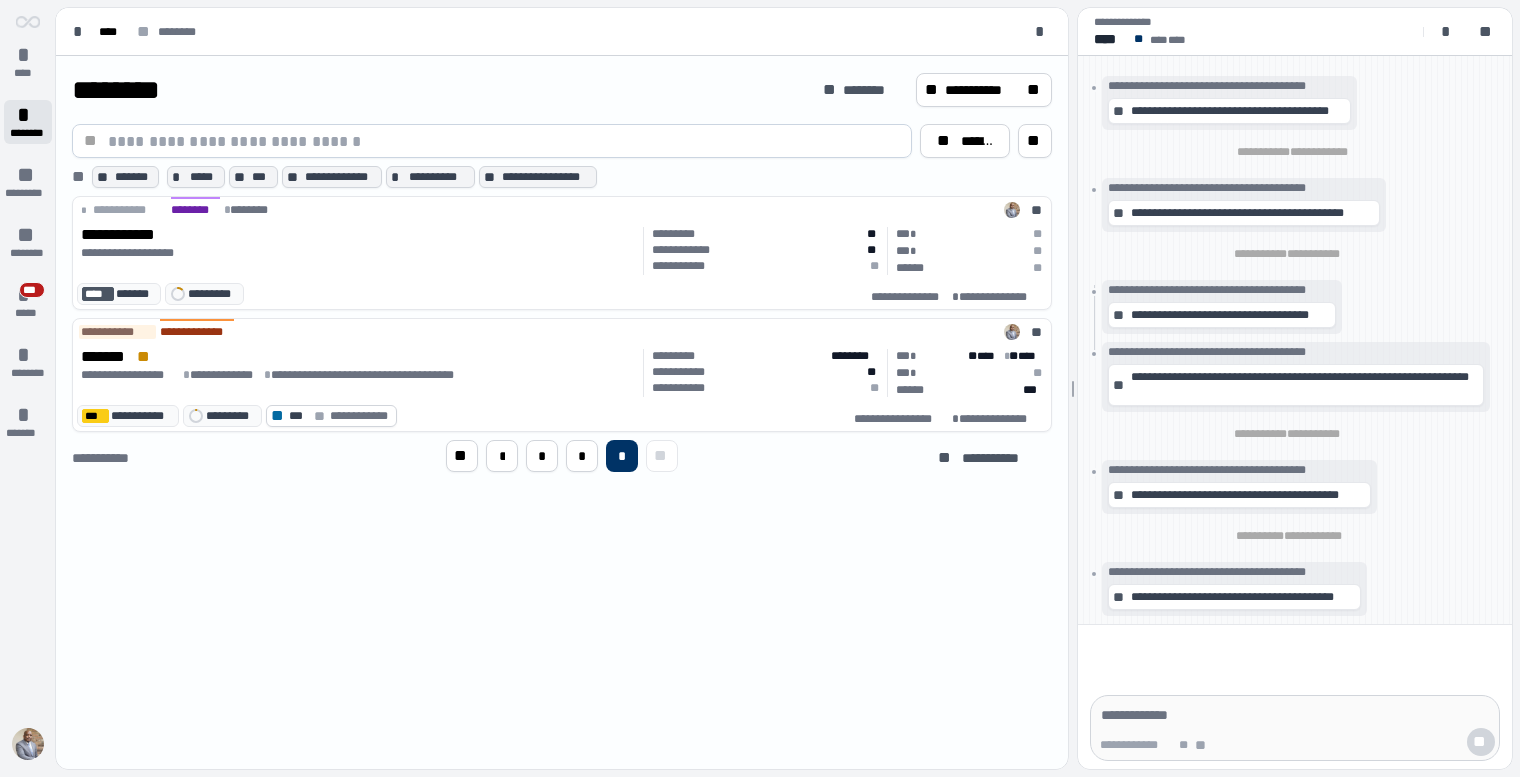 click on "*" at bounding box center [28, 115] 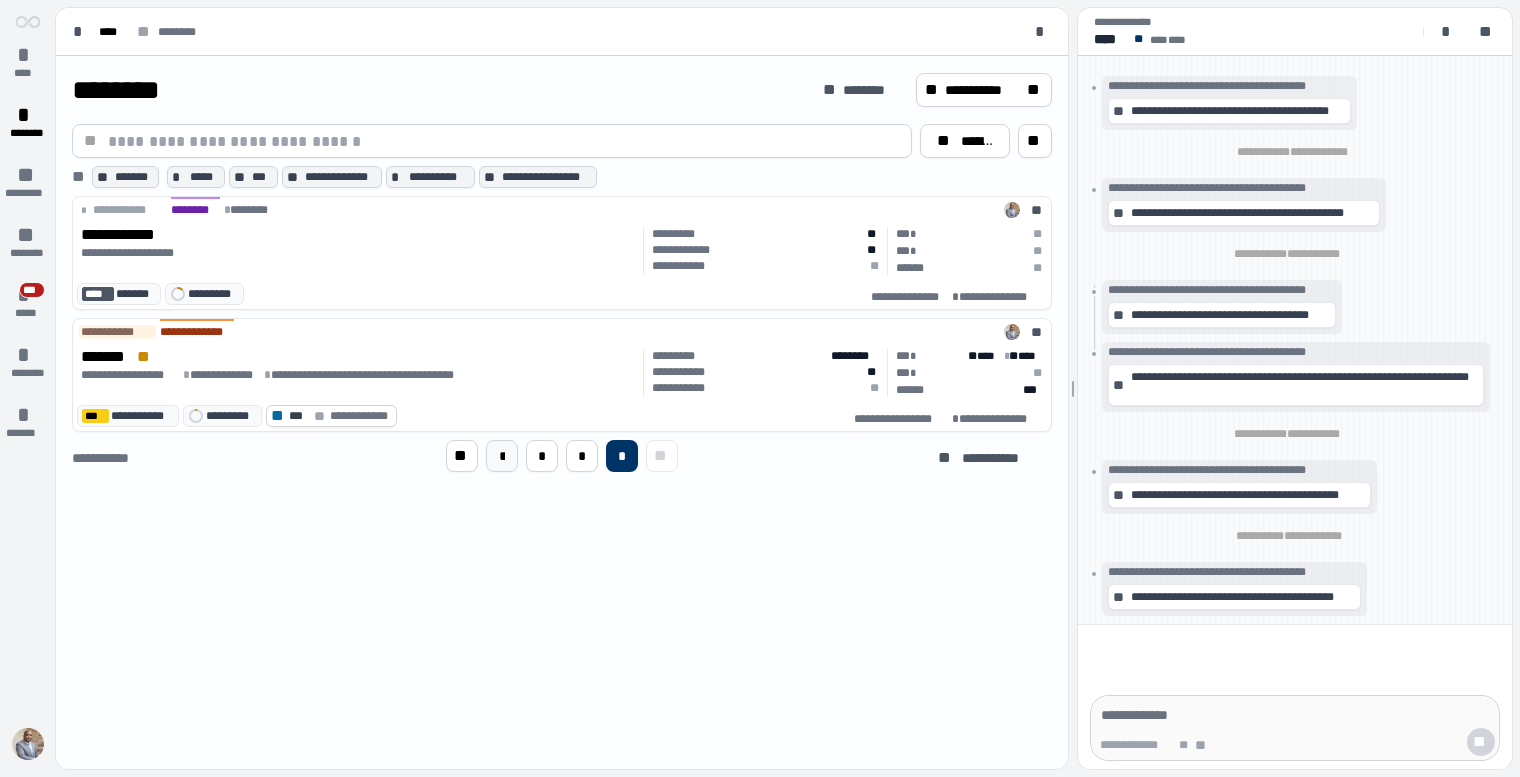 click on "*" at bounding box center [502, 456] 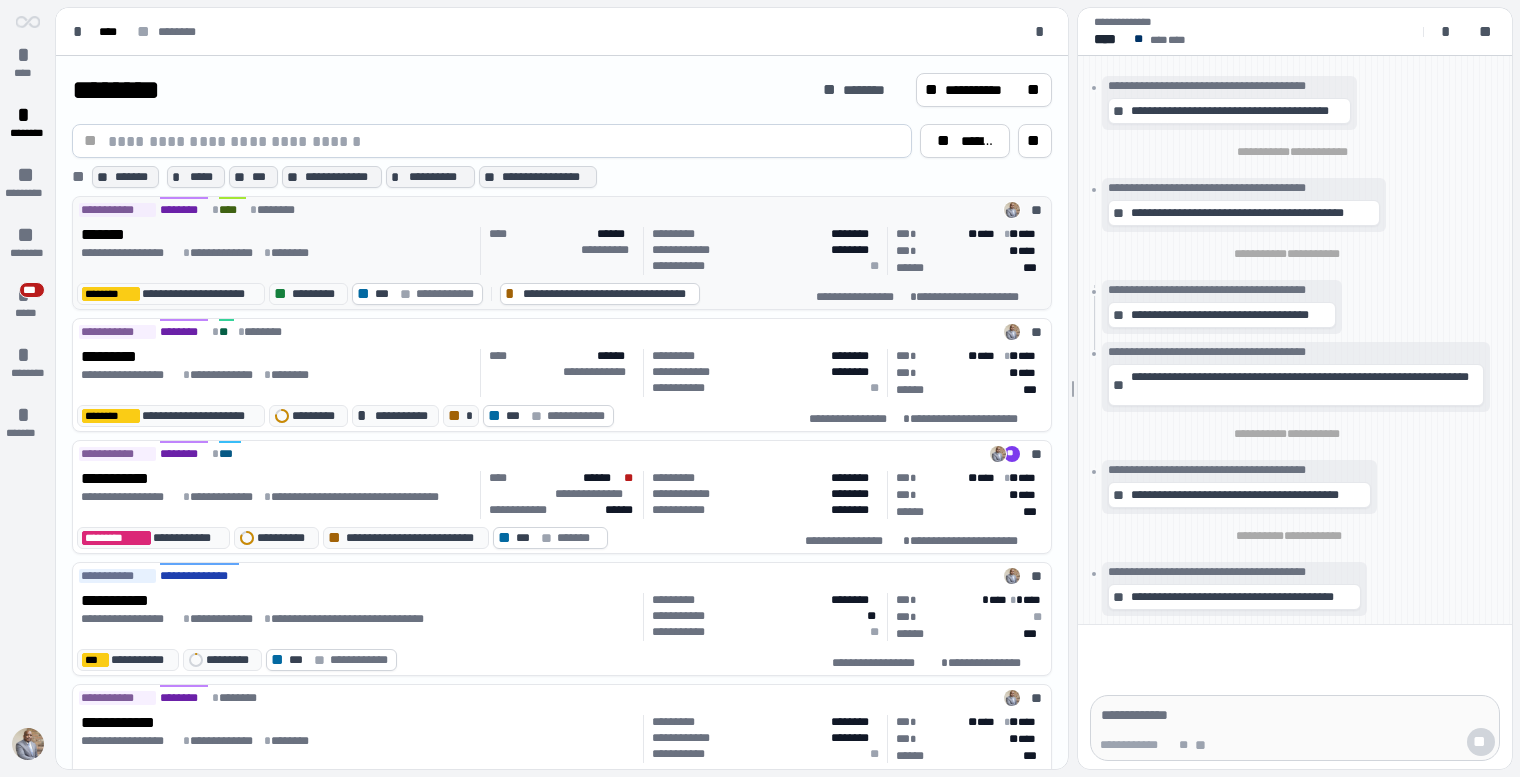 click on "**********" at bounding box center (562, 208) 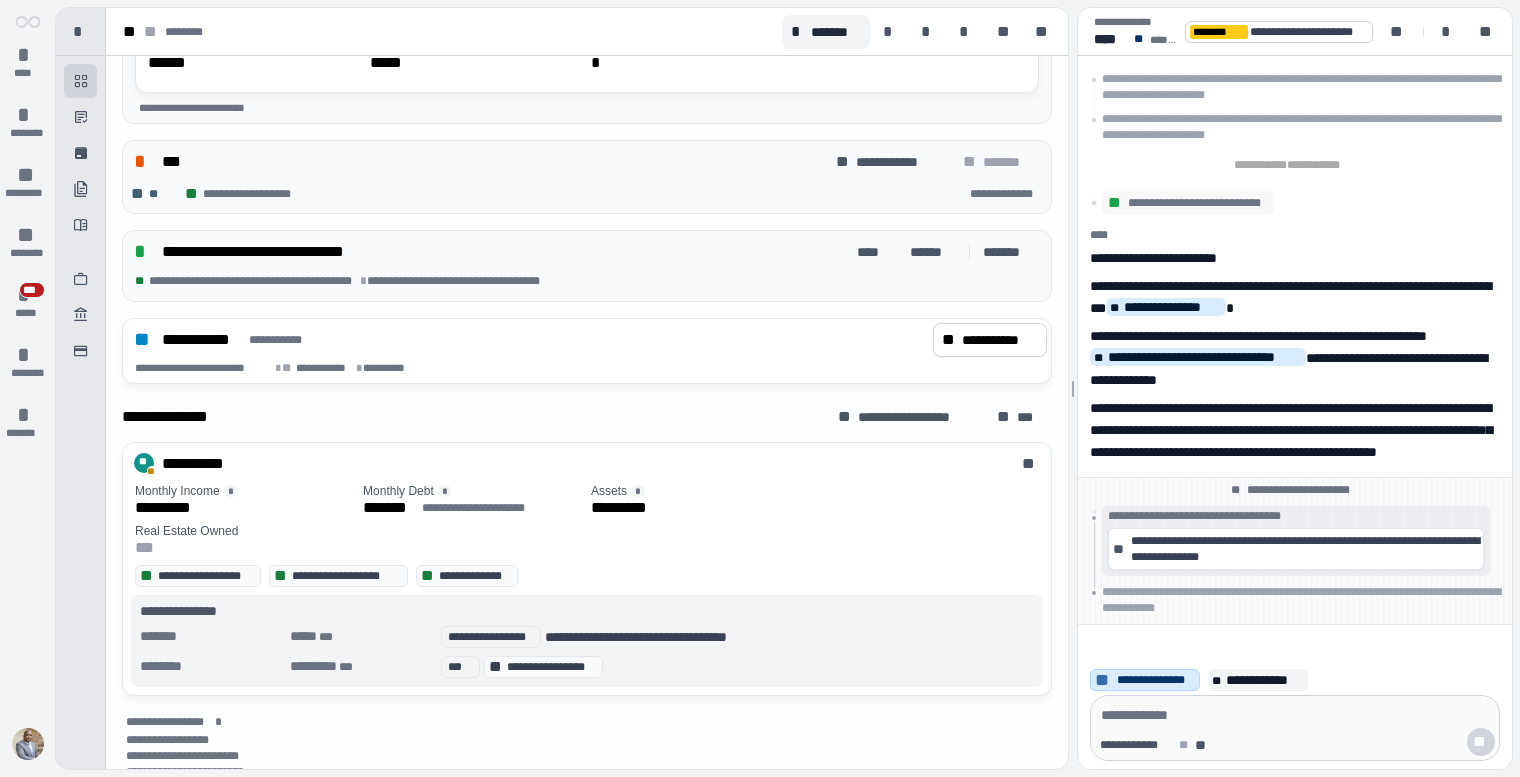 scroll, scrollTop: 781, scrollLeft: 0, axis: vertical 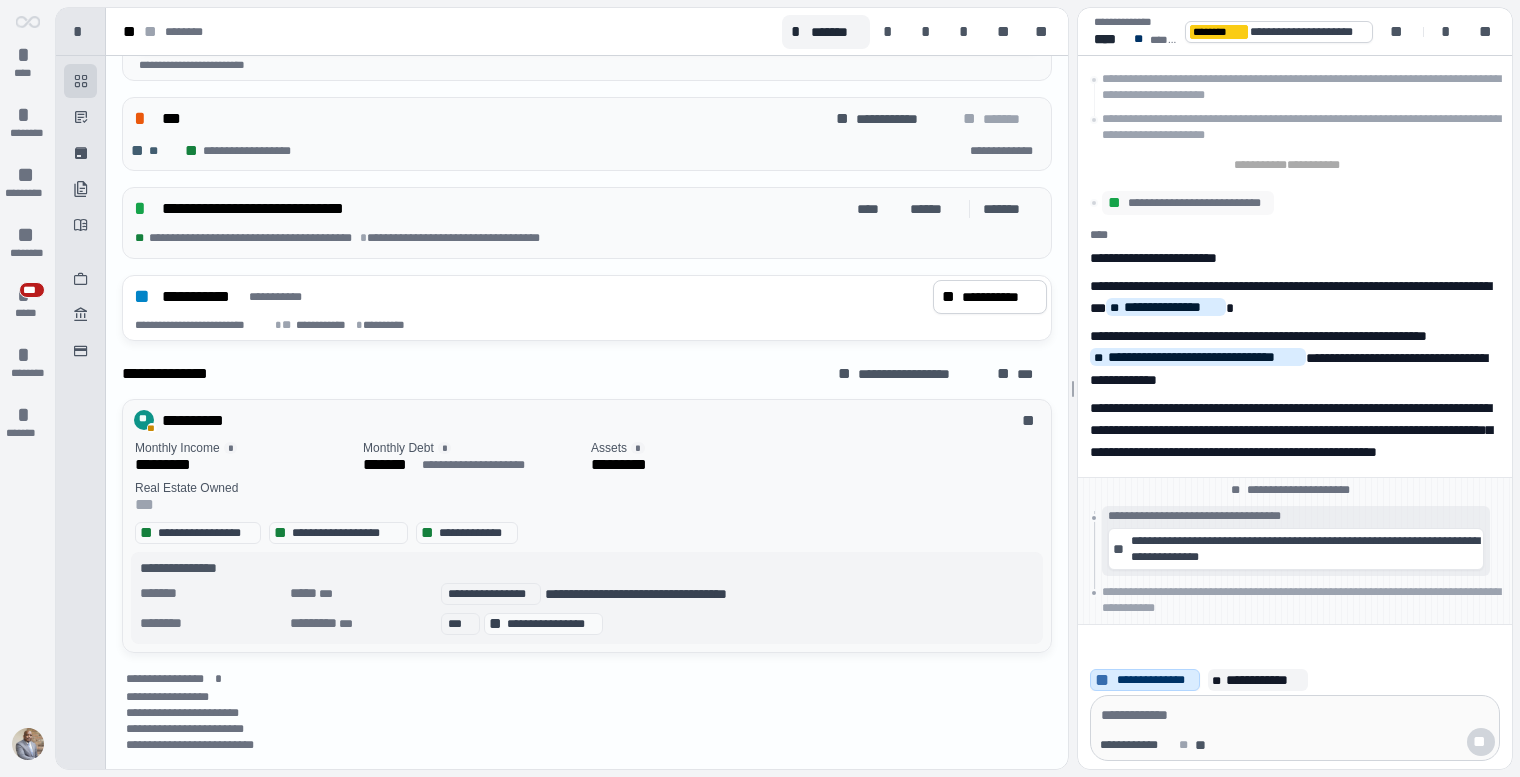 click on "*********" at bounding box center (815, 465) 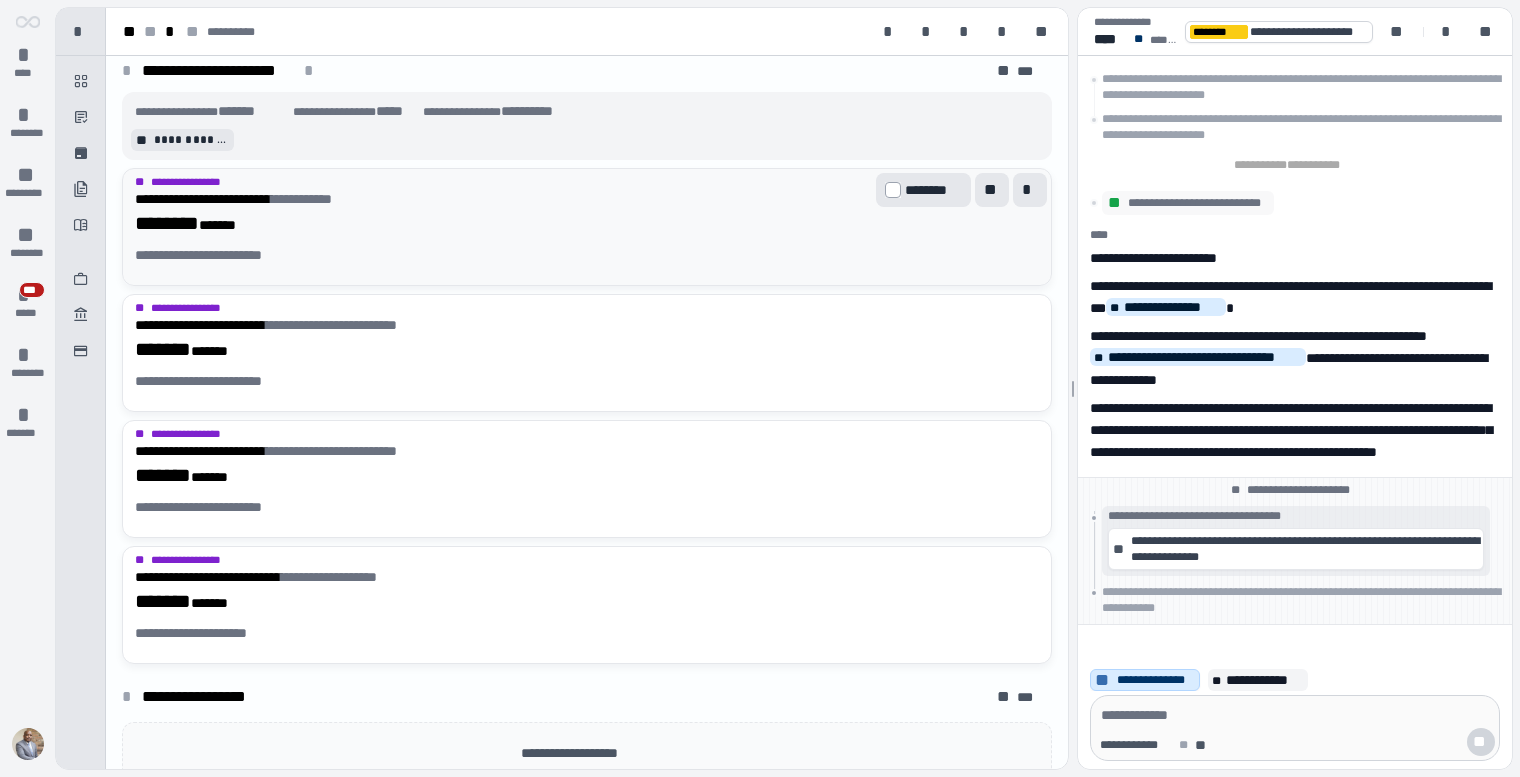 scroll, scrollTop: 1095, scrollLeft: 0, axis: vertical 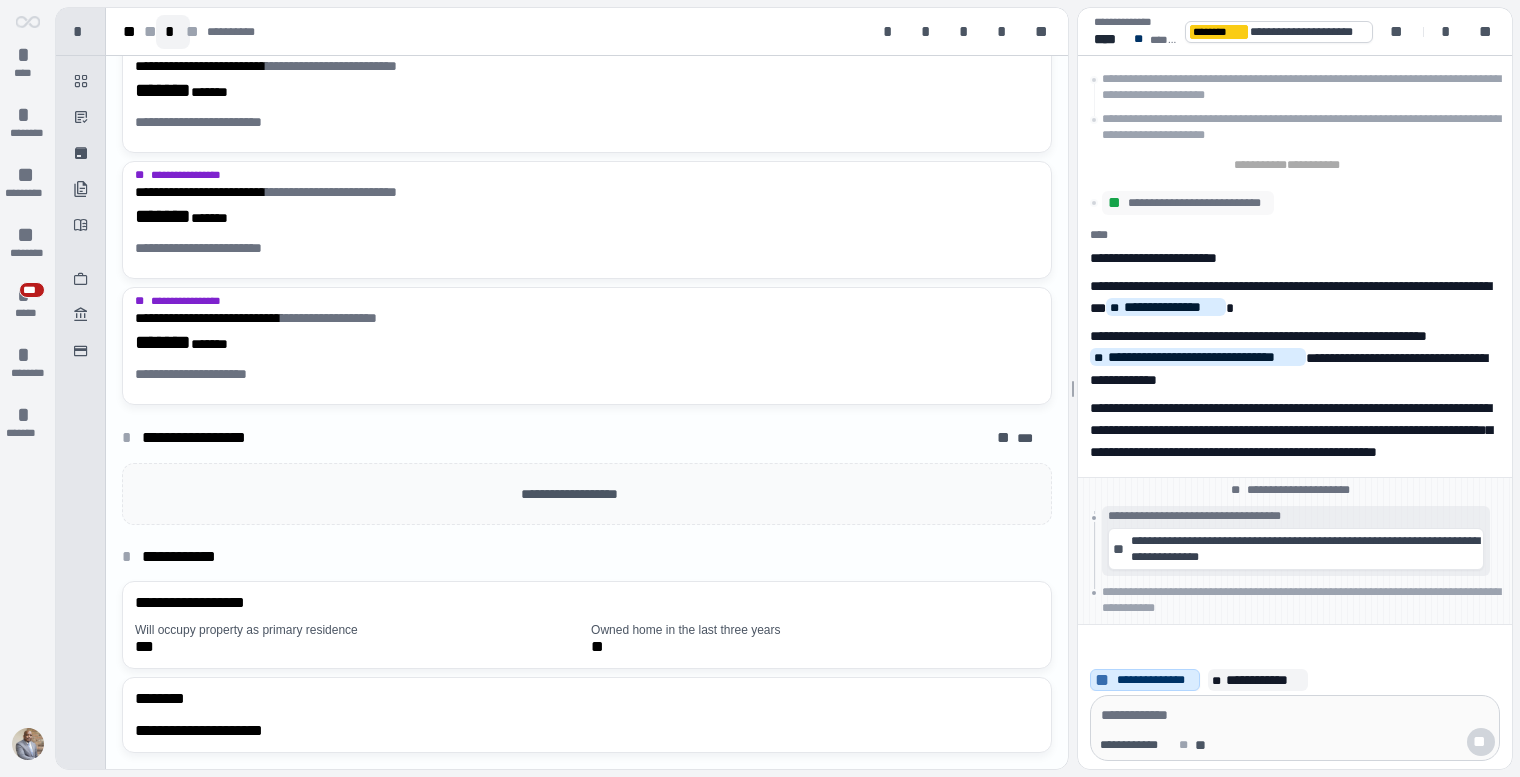 click on "*" at bounding box center [173, 32] 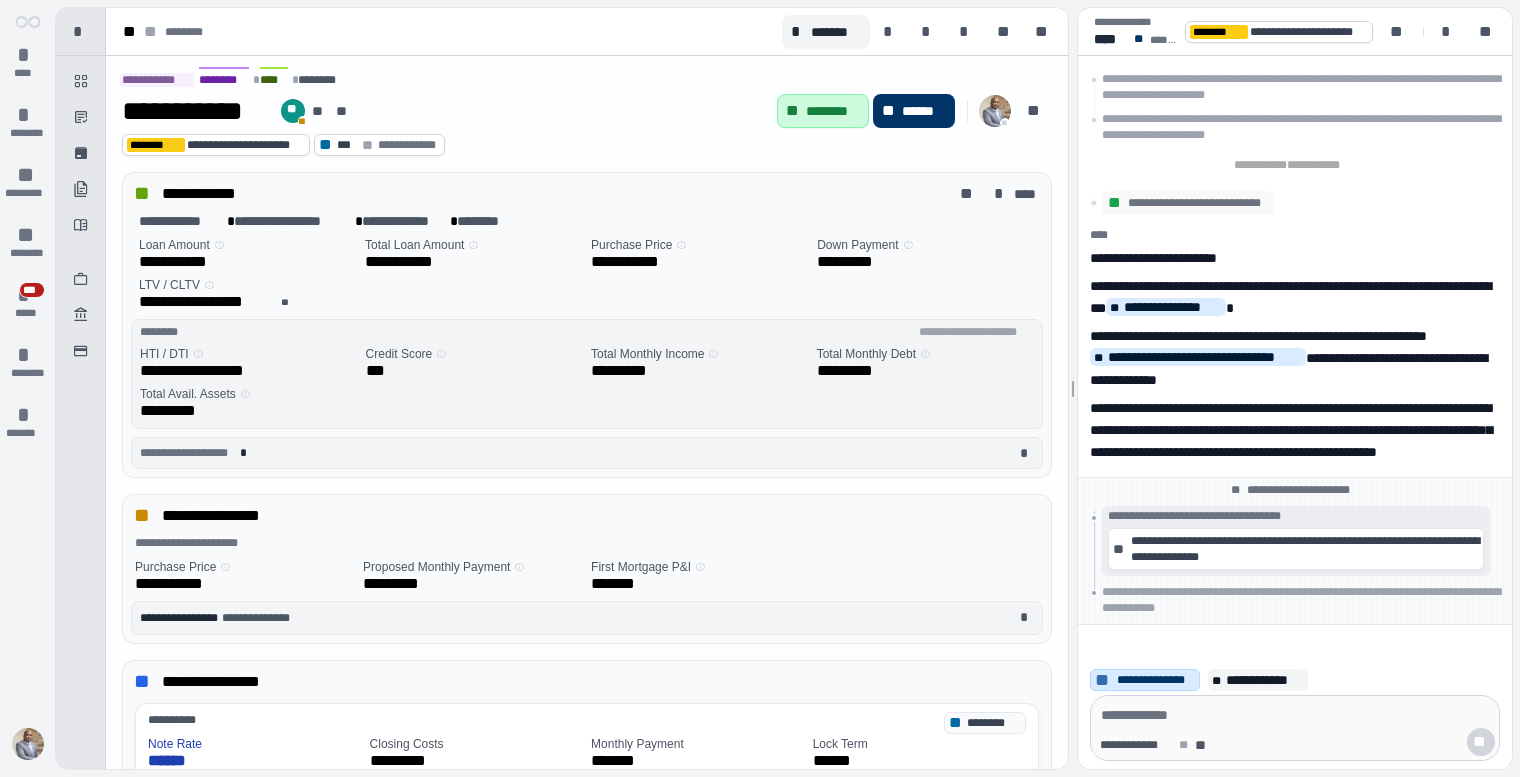 click on "********" at bounding box center [833, 111] 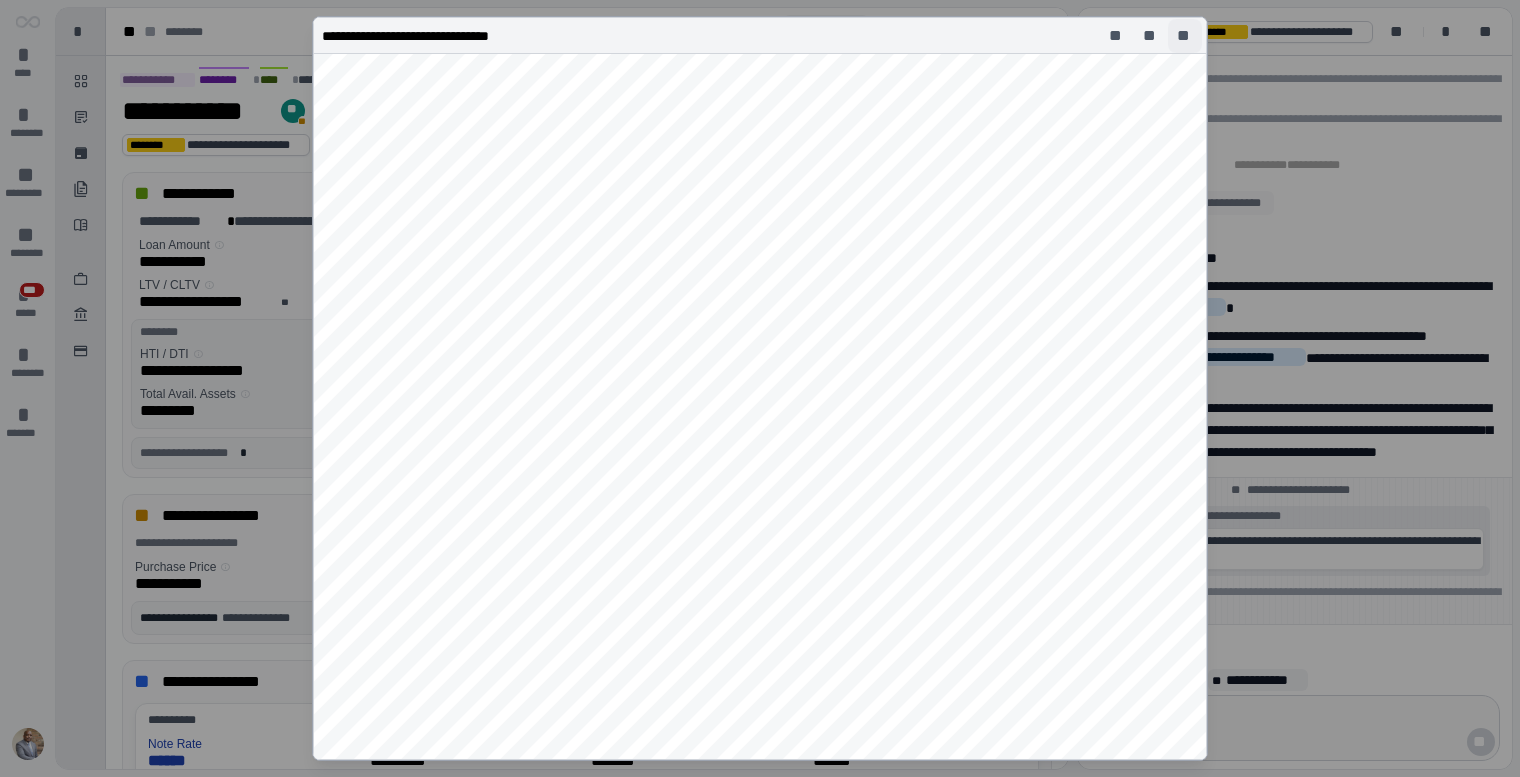 click on "**" at bounding box center [1185, 36] 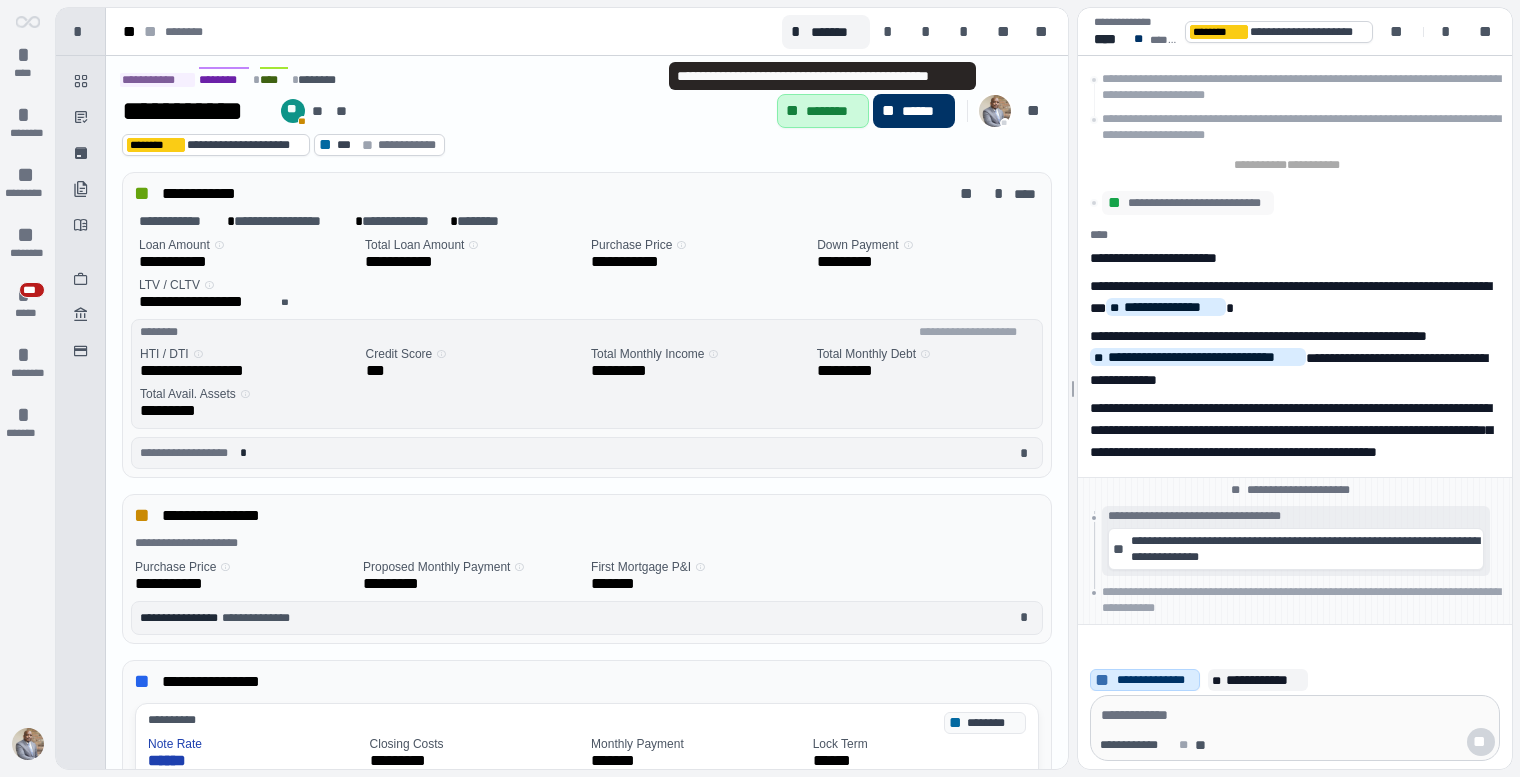 click on "********" at bounding box center (833, 111) 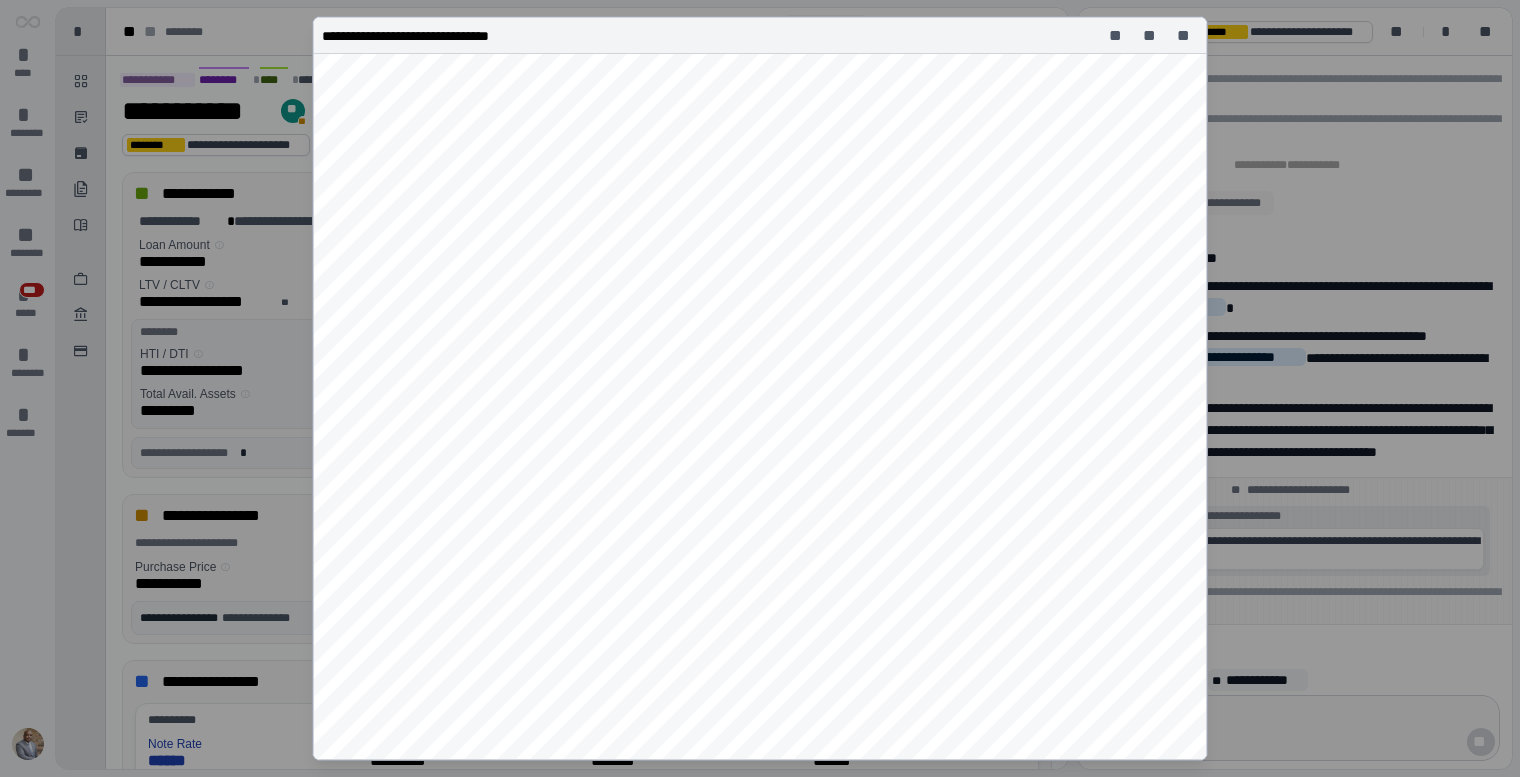 scroll, scrollTop: 0, scrollLeft: 0, axis: both 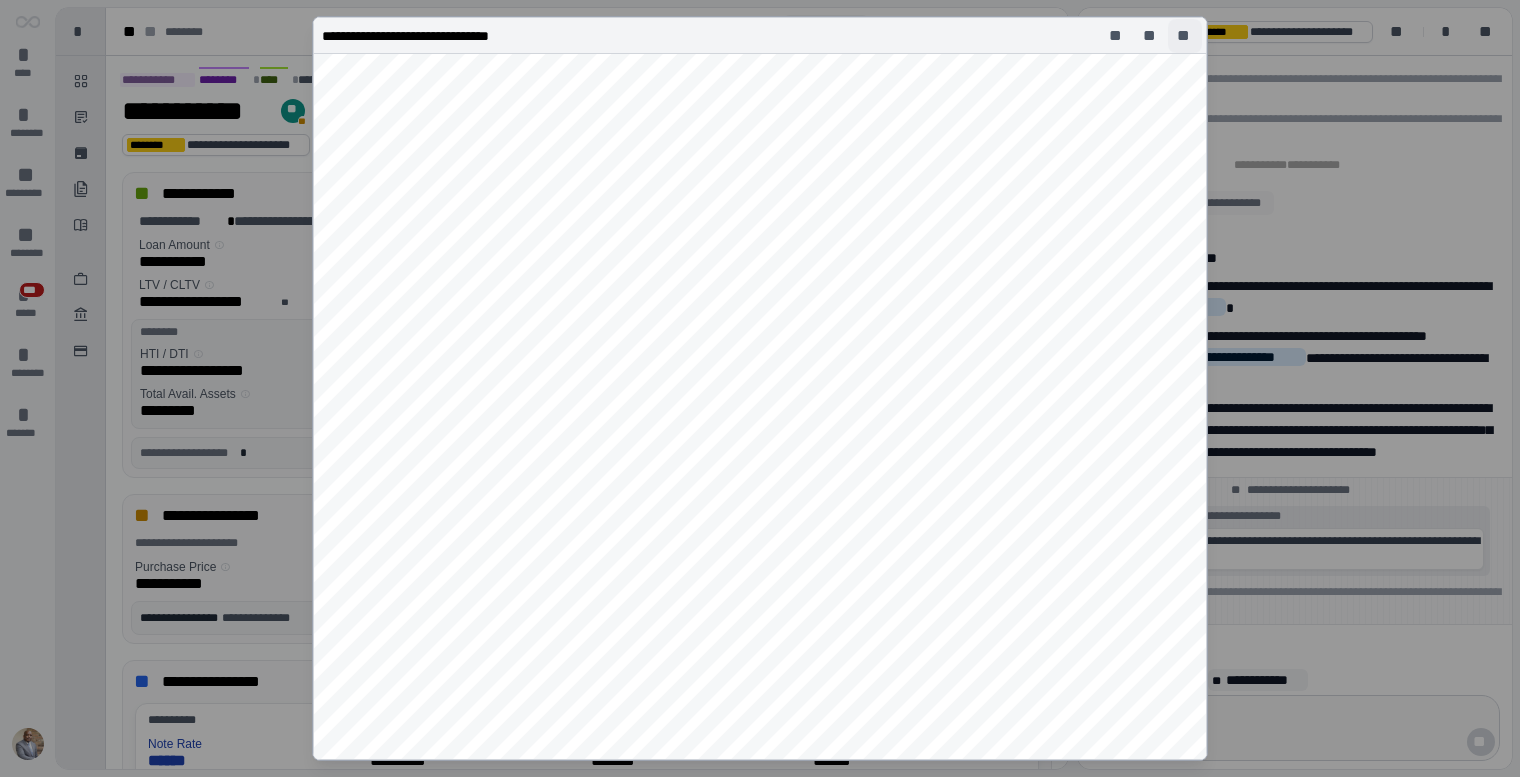 click on "**" at bounding box center (1185, 36) 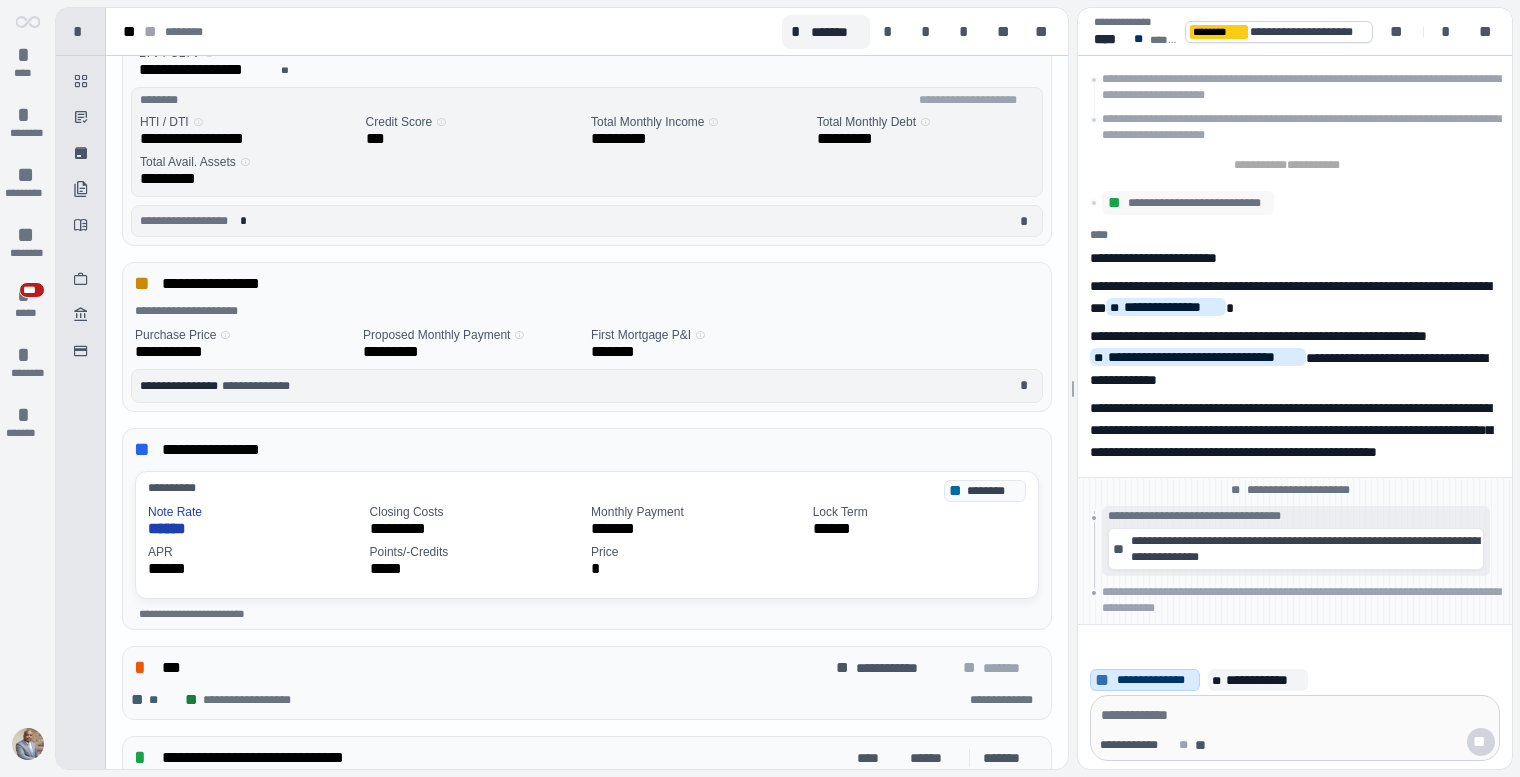 scroll, scrollTop: 0, scrollLeft: 0, axis: both 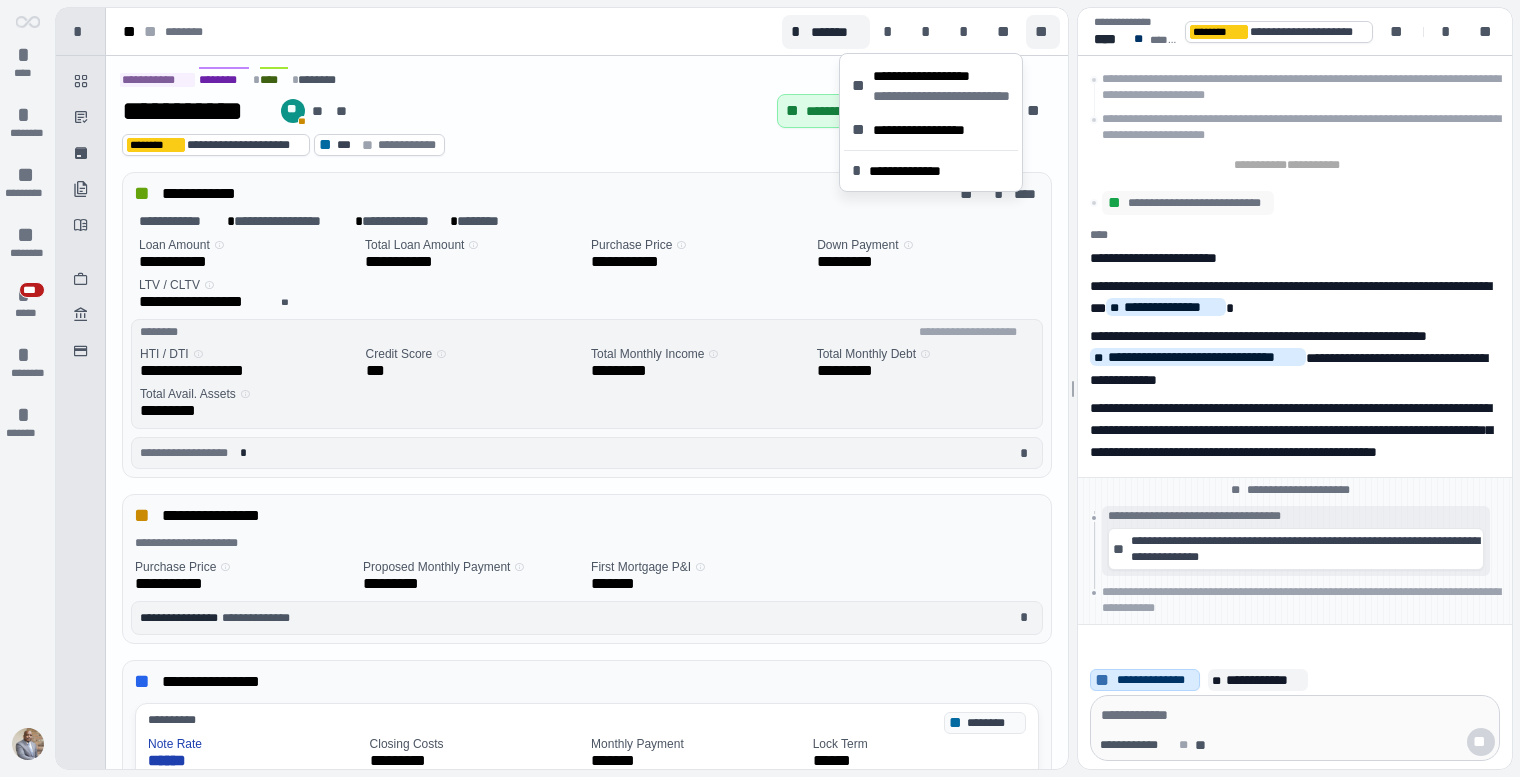 click on "**" at bounding box center [1043, 32] 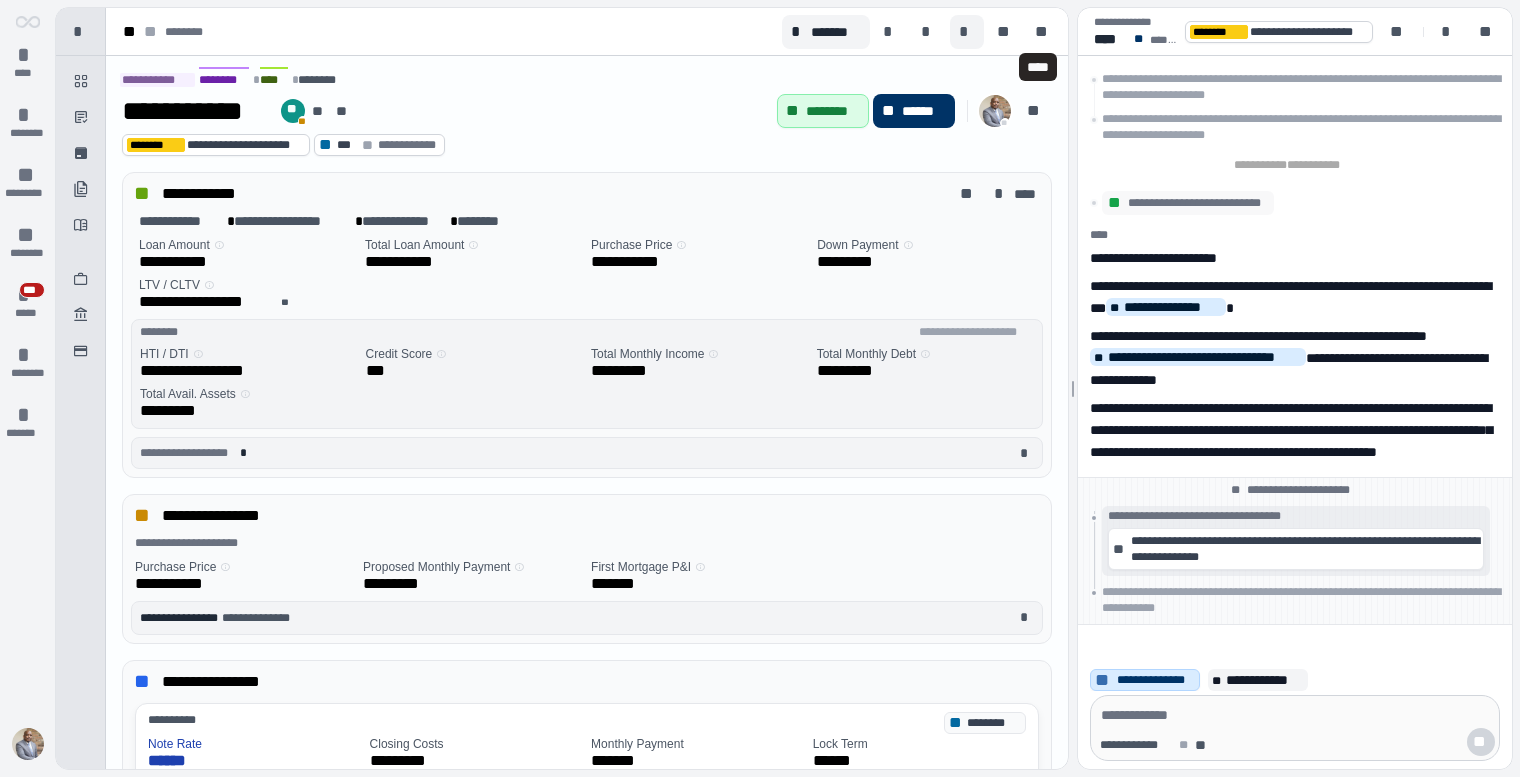 click on "*" at bounding box center (967, 32) 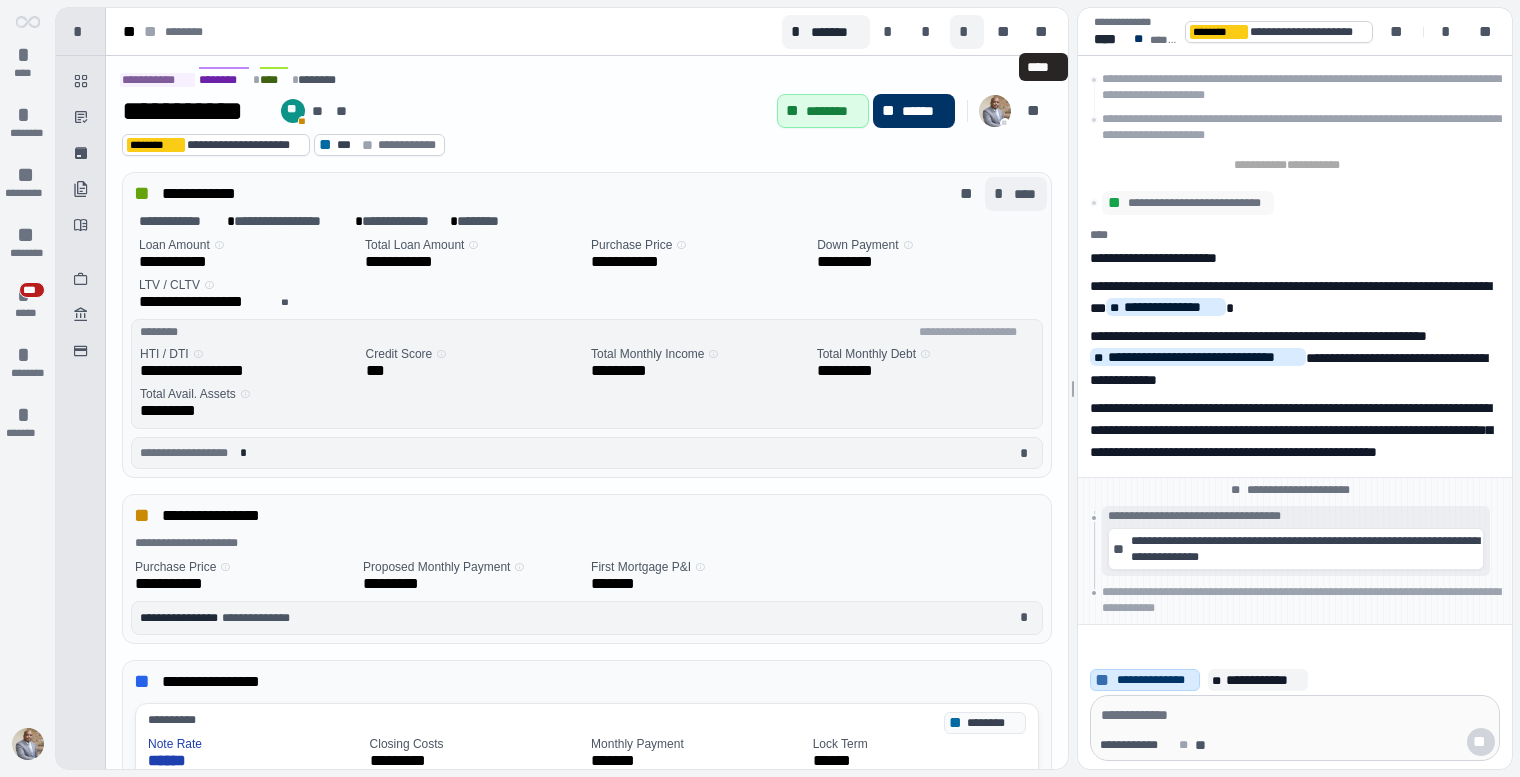 click on "****" at bounding box center [1026, 194] 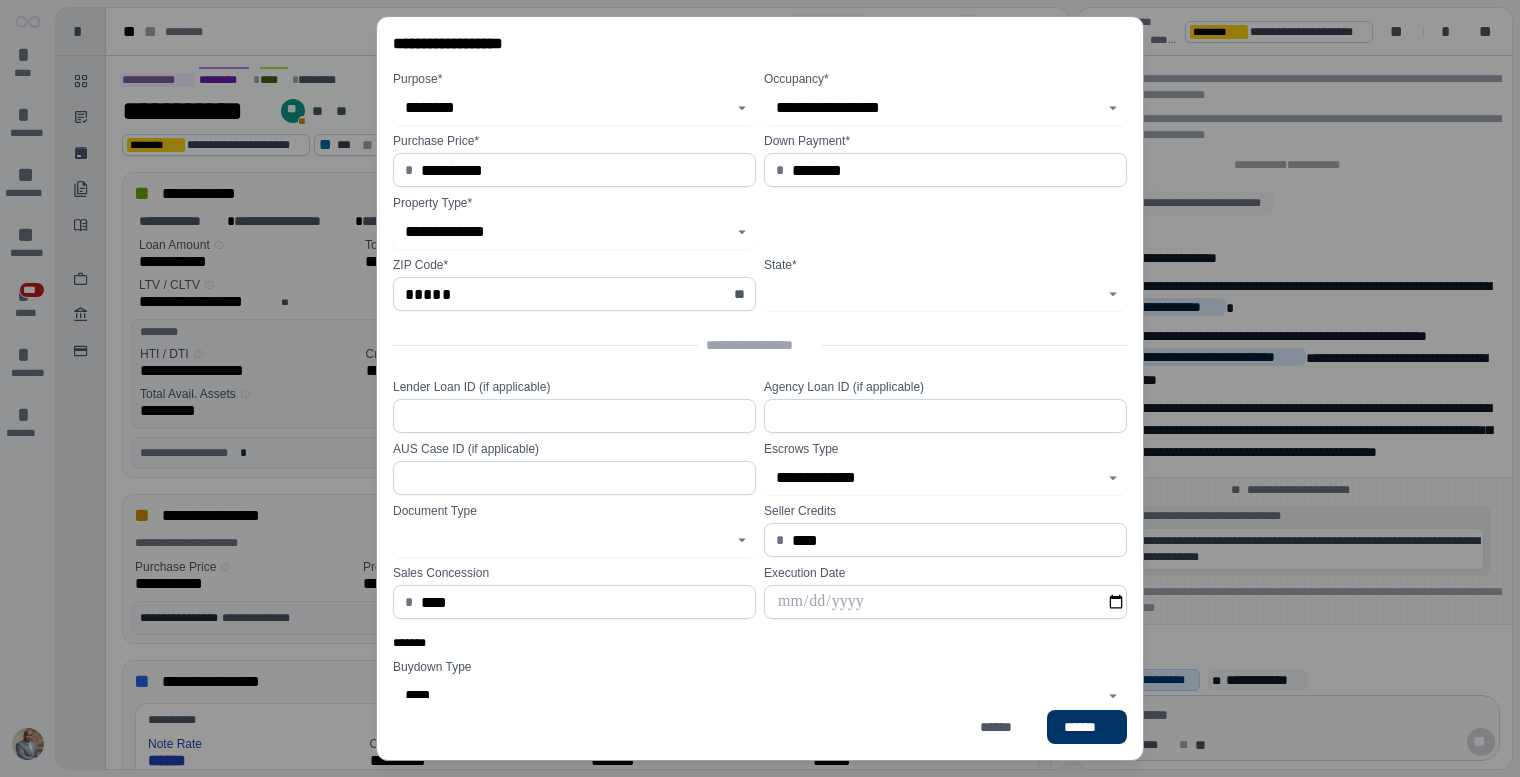 type on "*********" 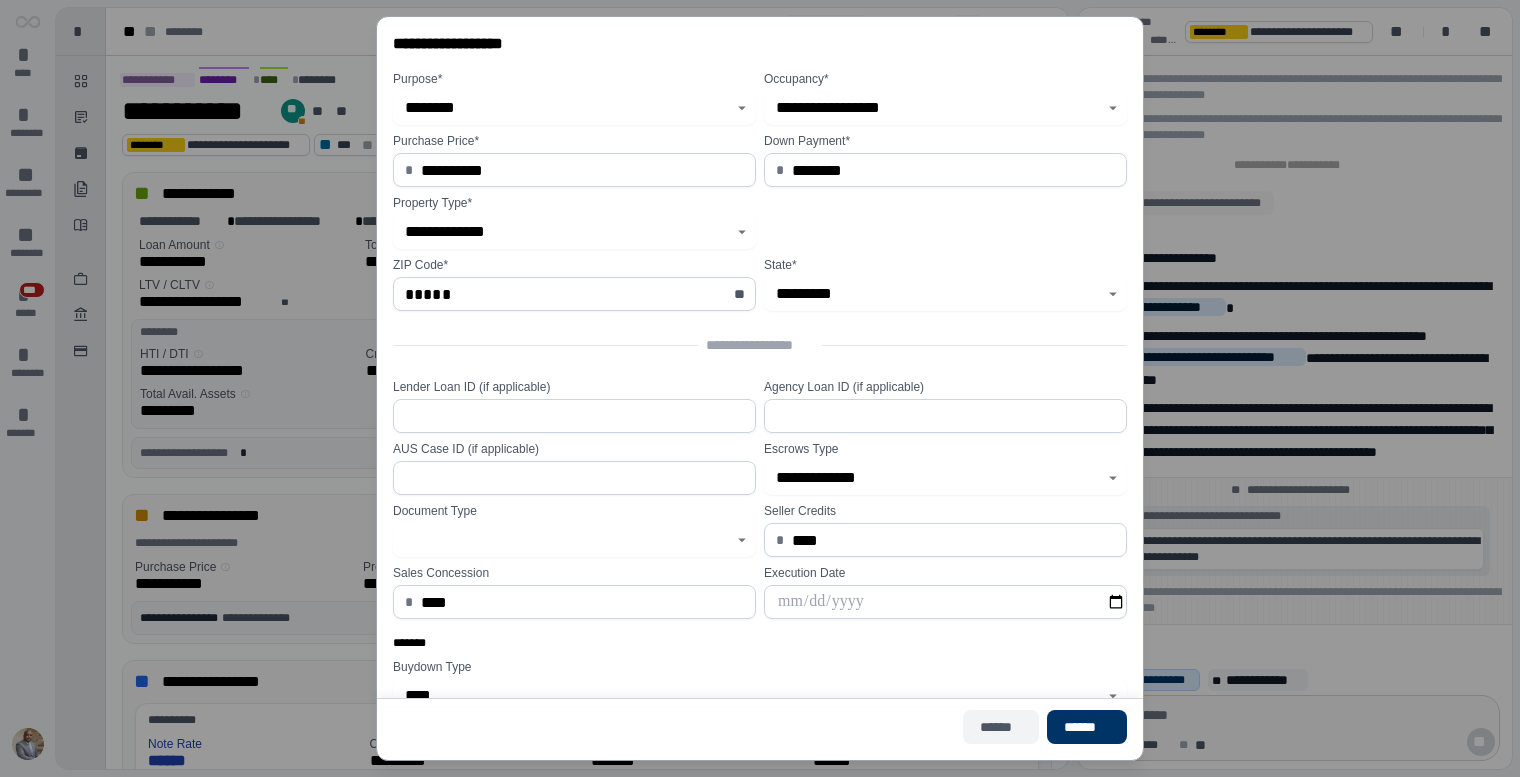 click on "******" at bounding box center [1001, 727] 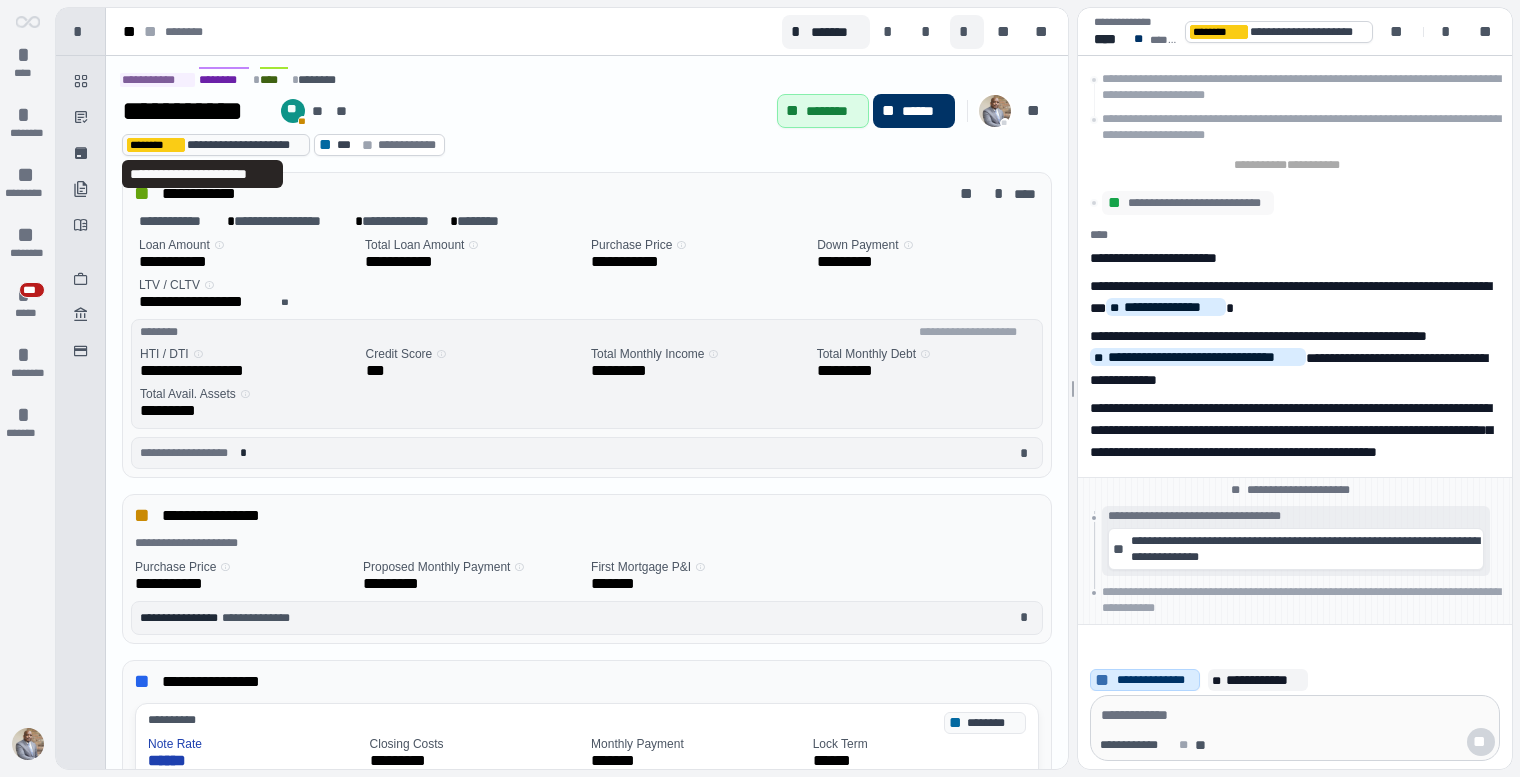 click on "**********" at bounding box center (245, 145) 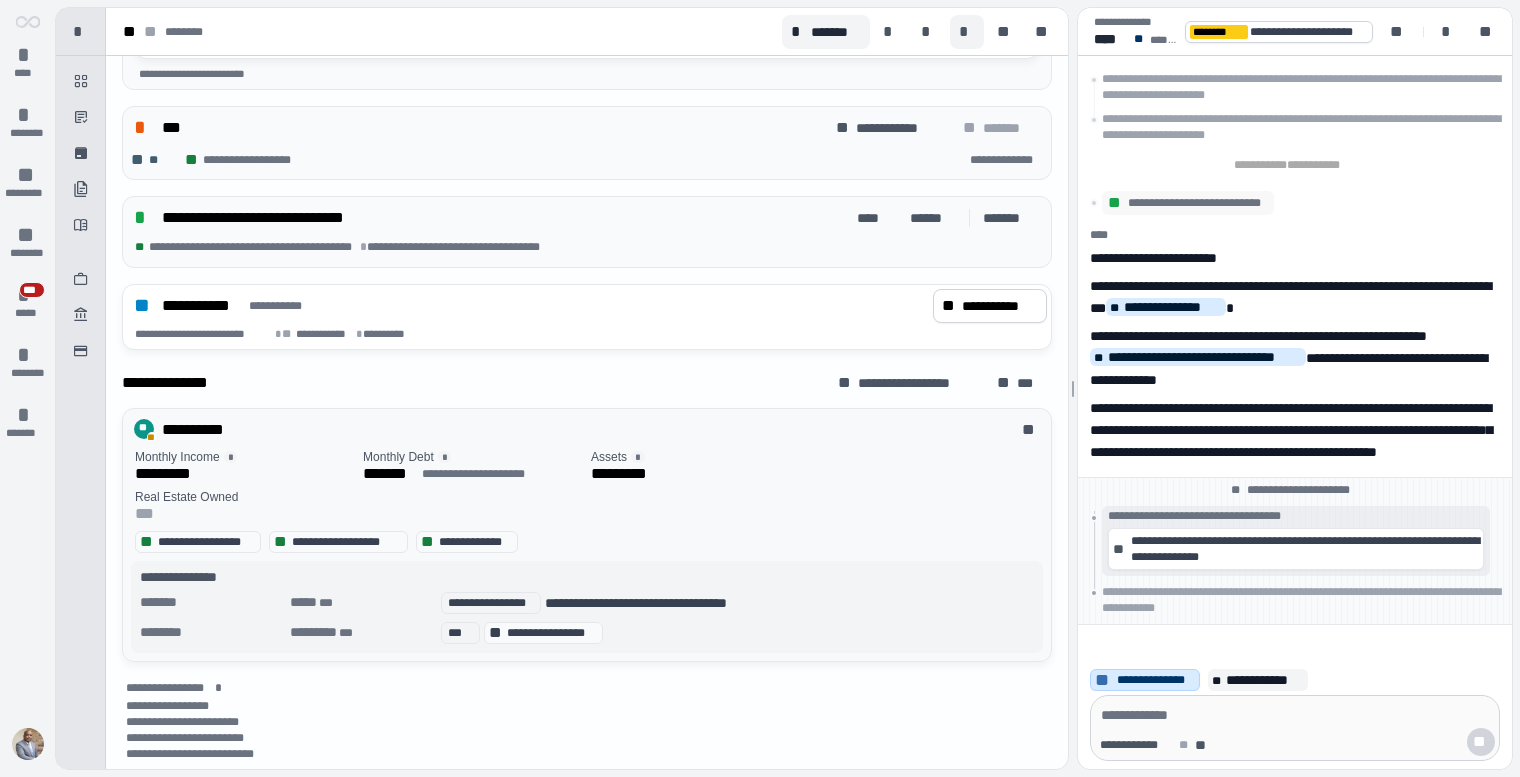 scroll, scrollTop: 781, scrollLeft: 0, axis: vertical 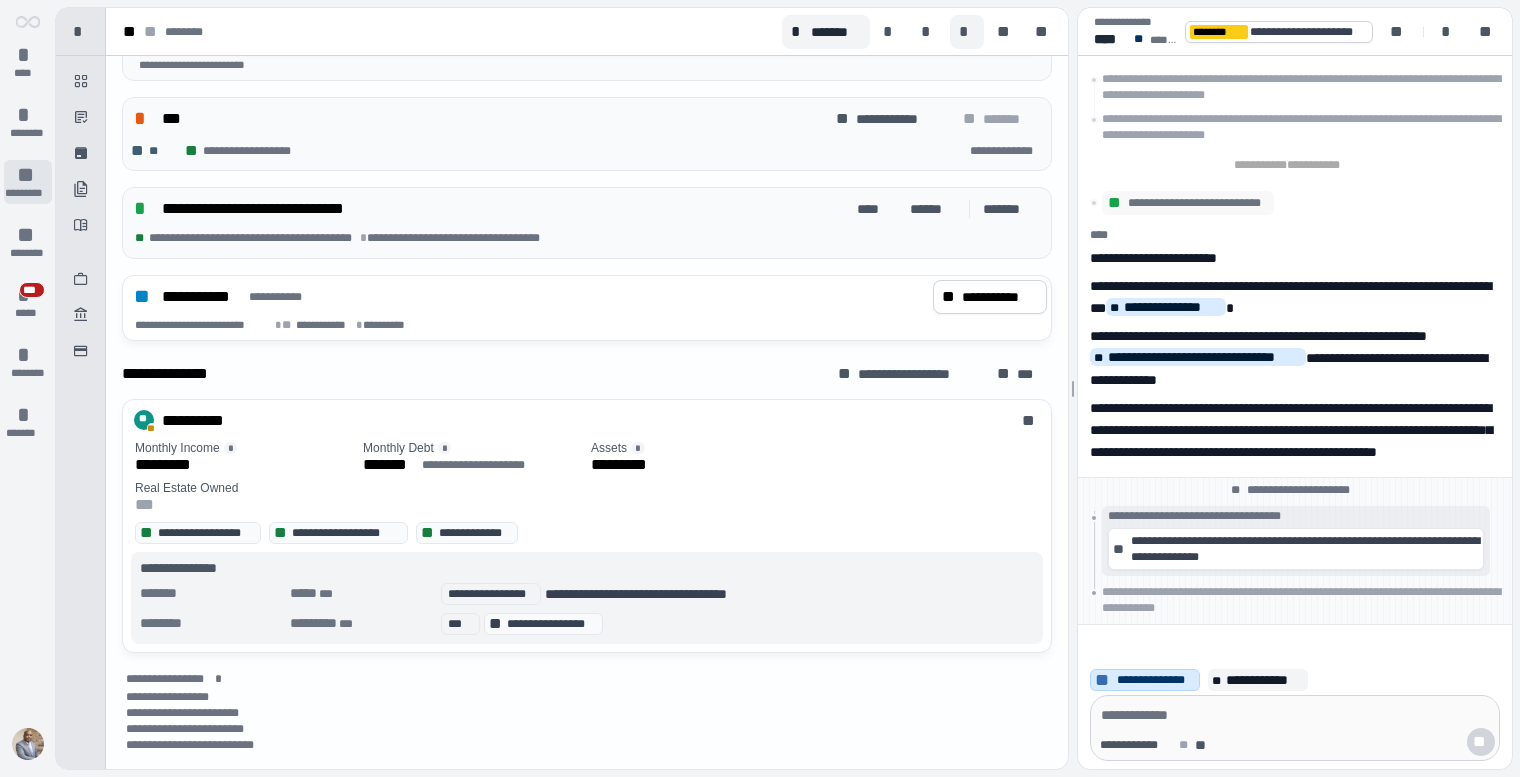click on "**" at bounding box center [28, 175] 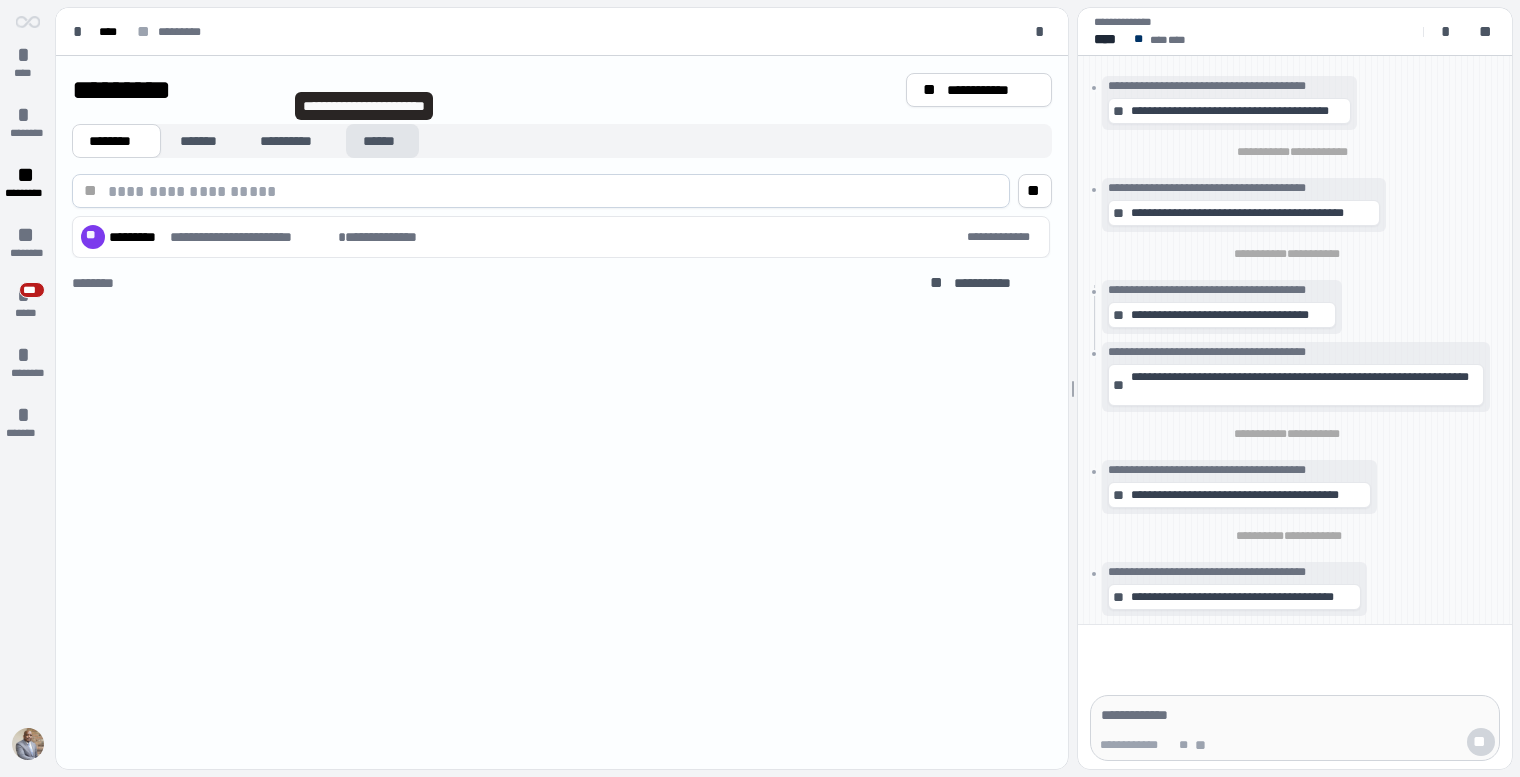 click on "******" at bounding box center [382, 141] 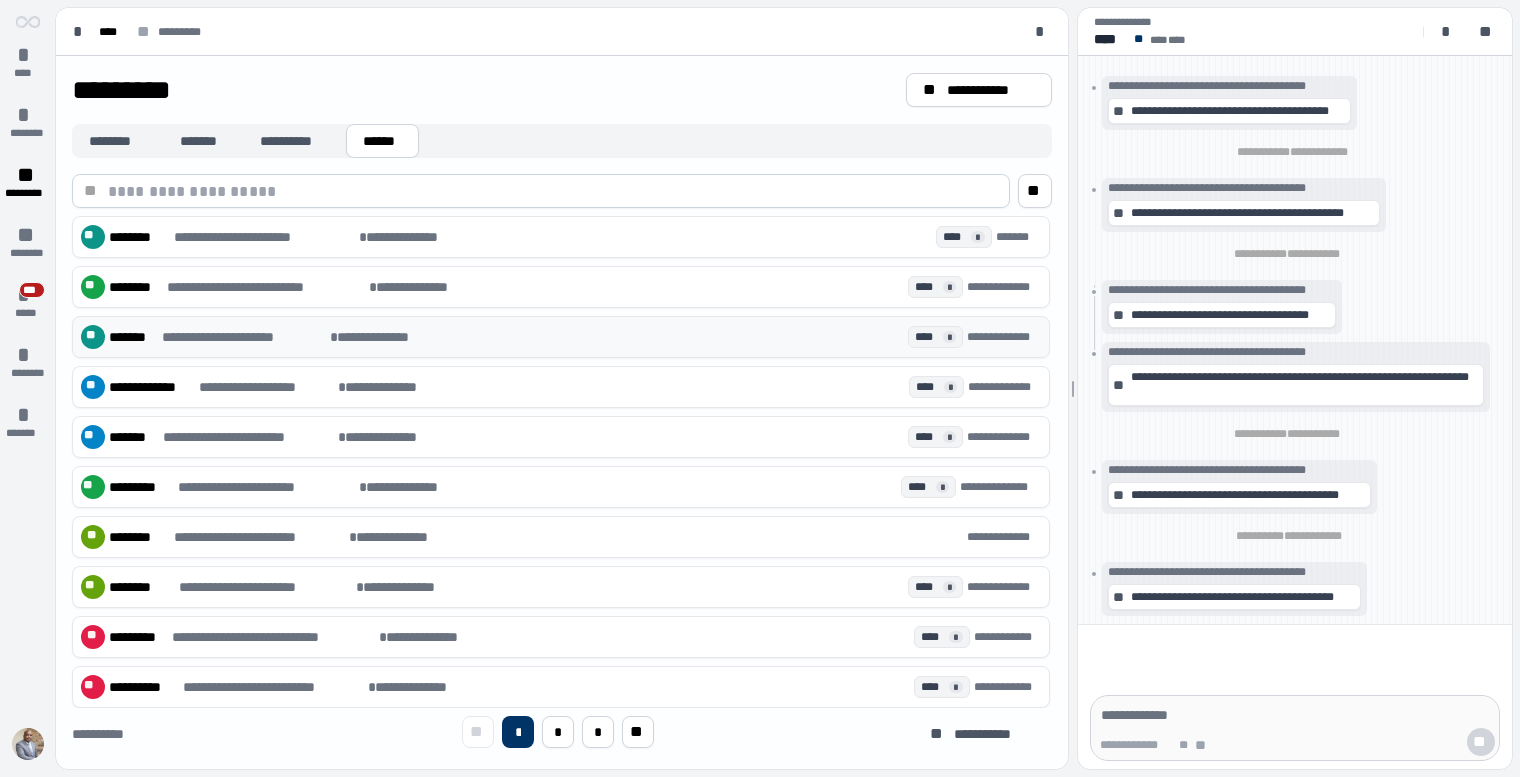 click on "**********" at bounding box center (244, 337) 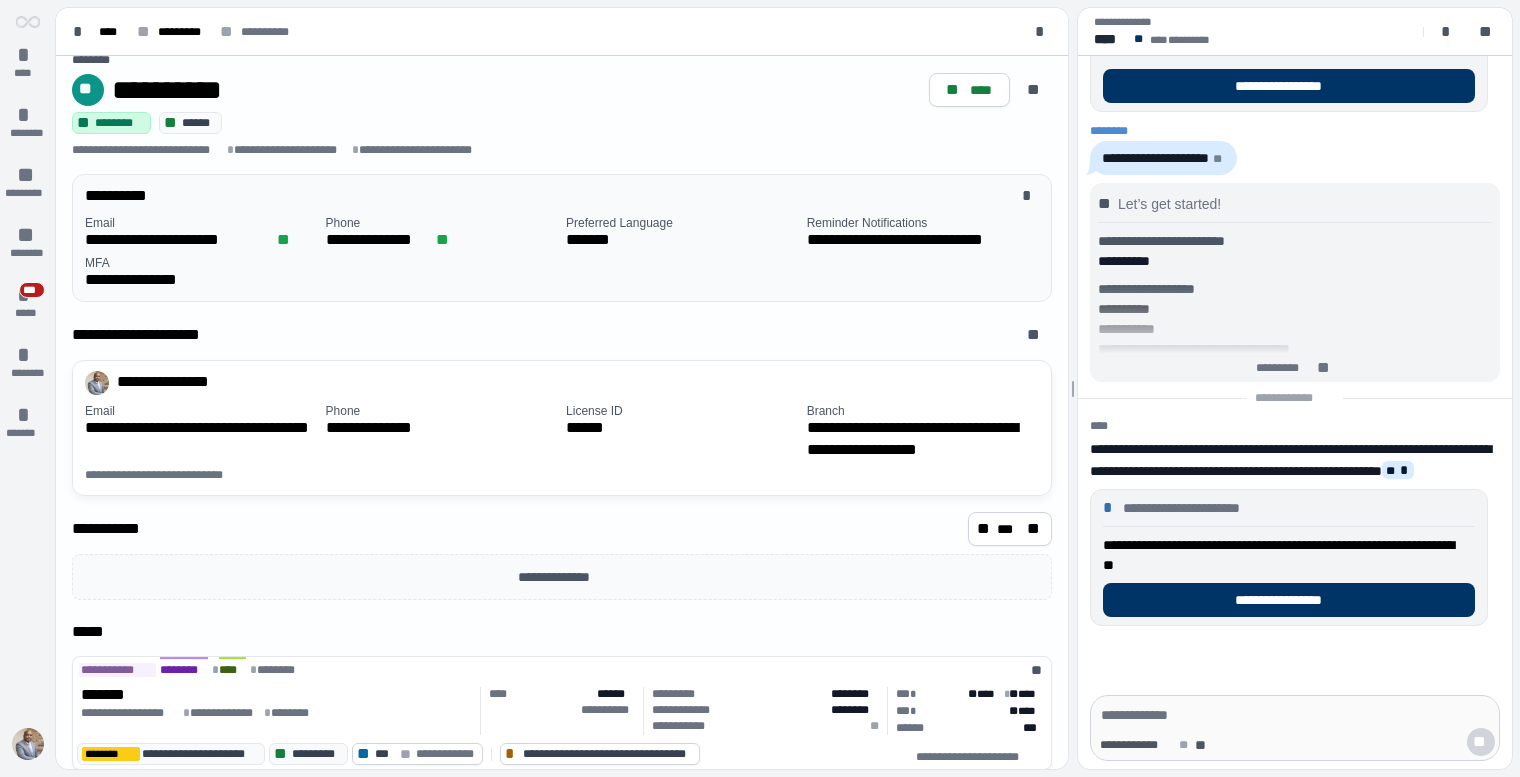 scroll, scrollTop: 37, scrollLeft: 0, axis: vertical 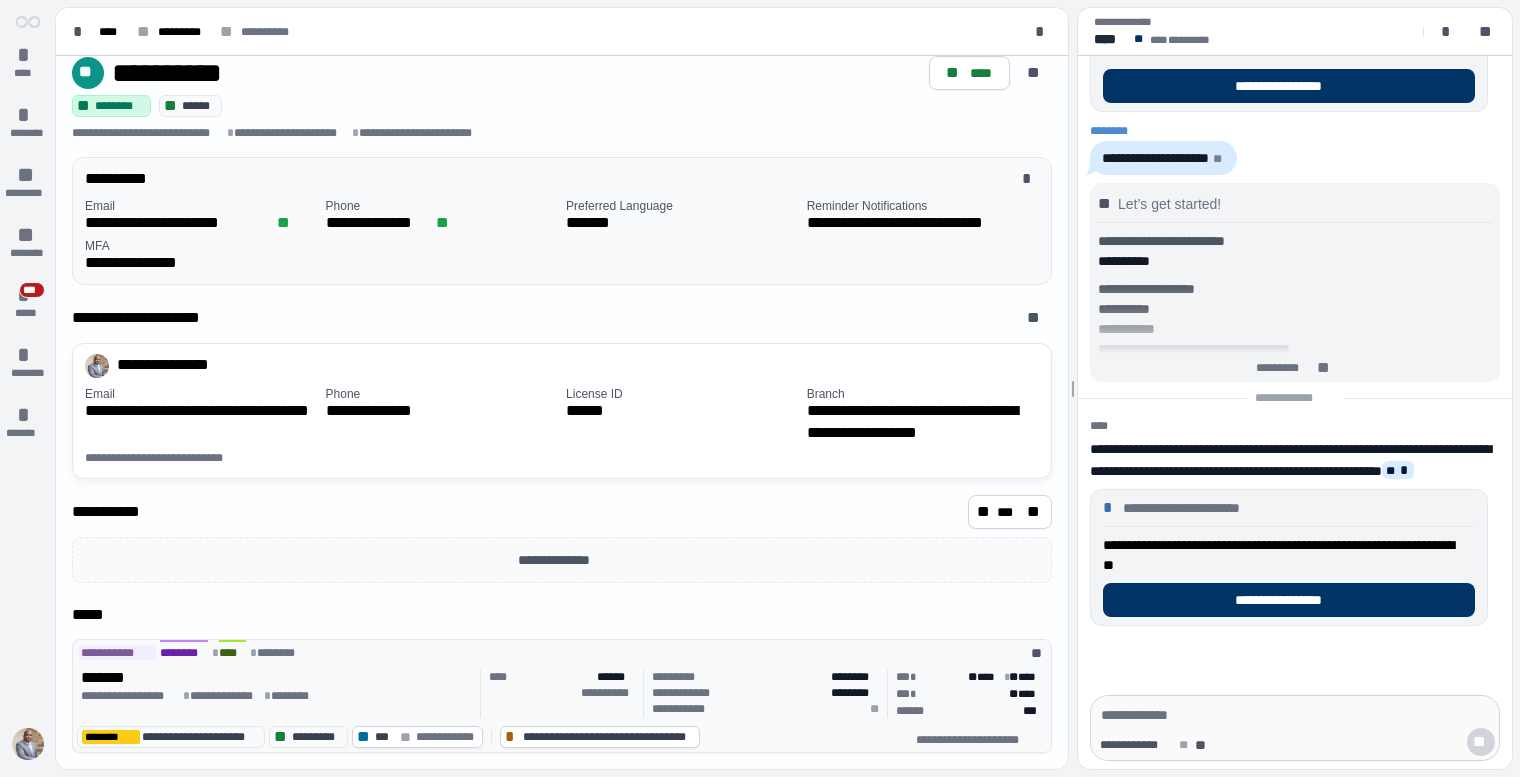 click on "*******" at bounding box center (277, 678) 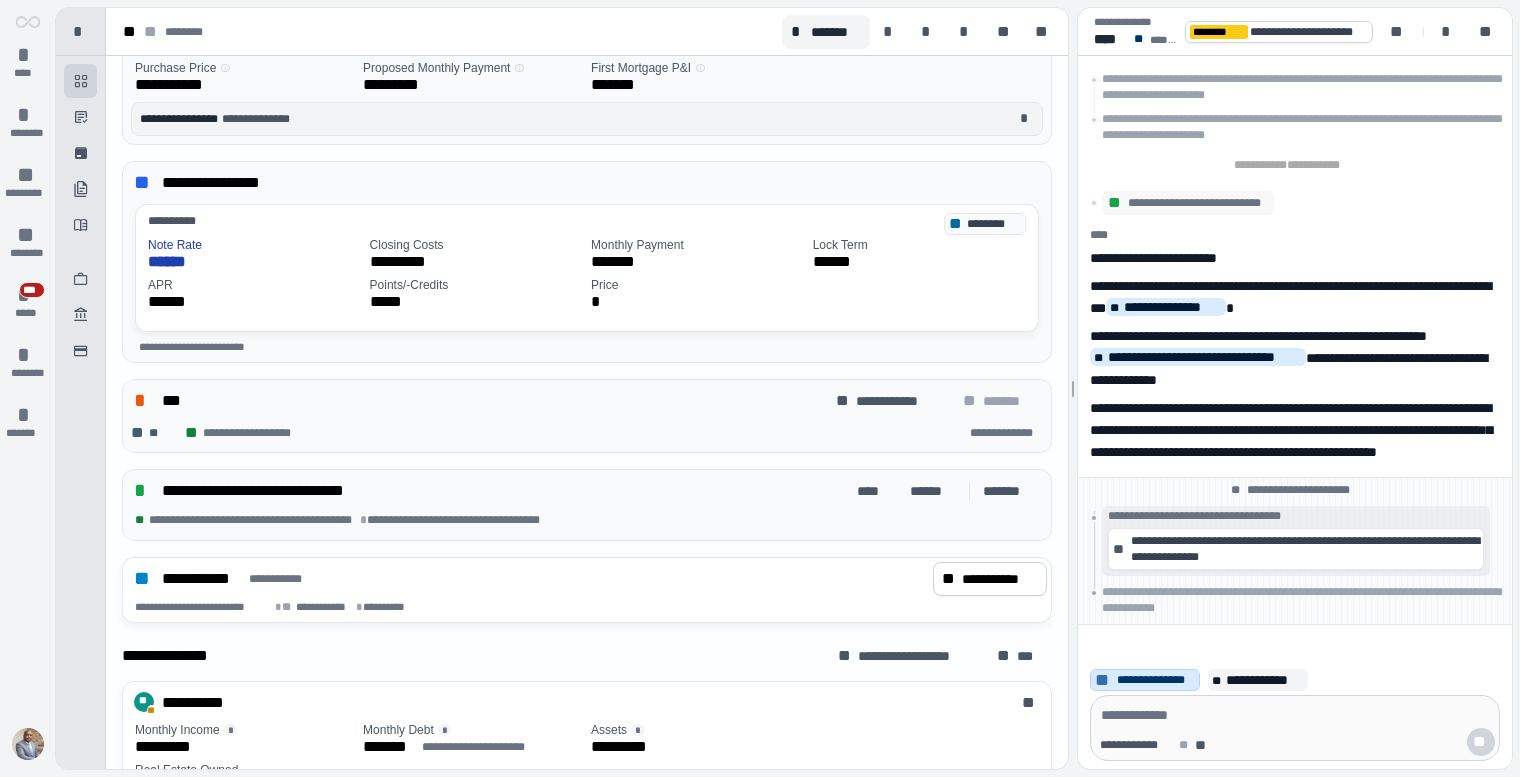 scroll, scrollTop: 508, scrollLeft: 0, axis: vertical 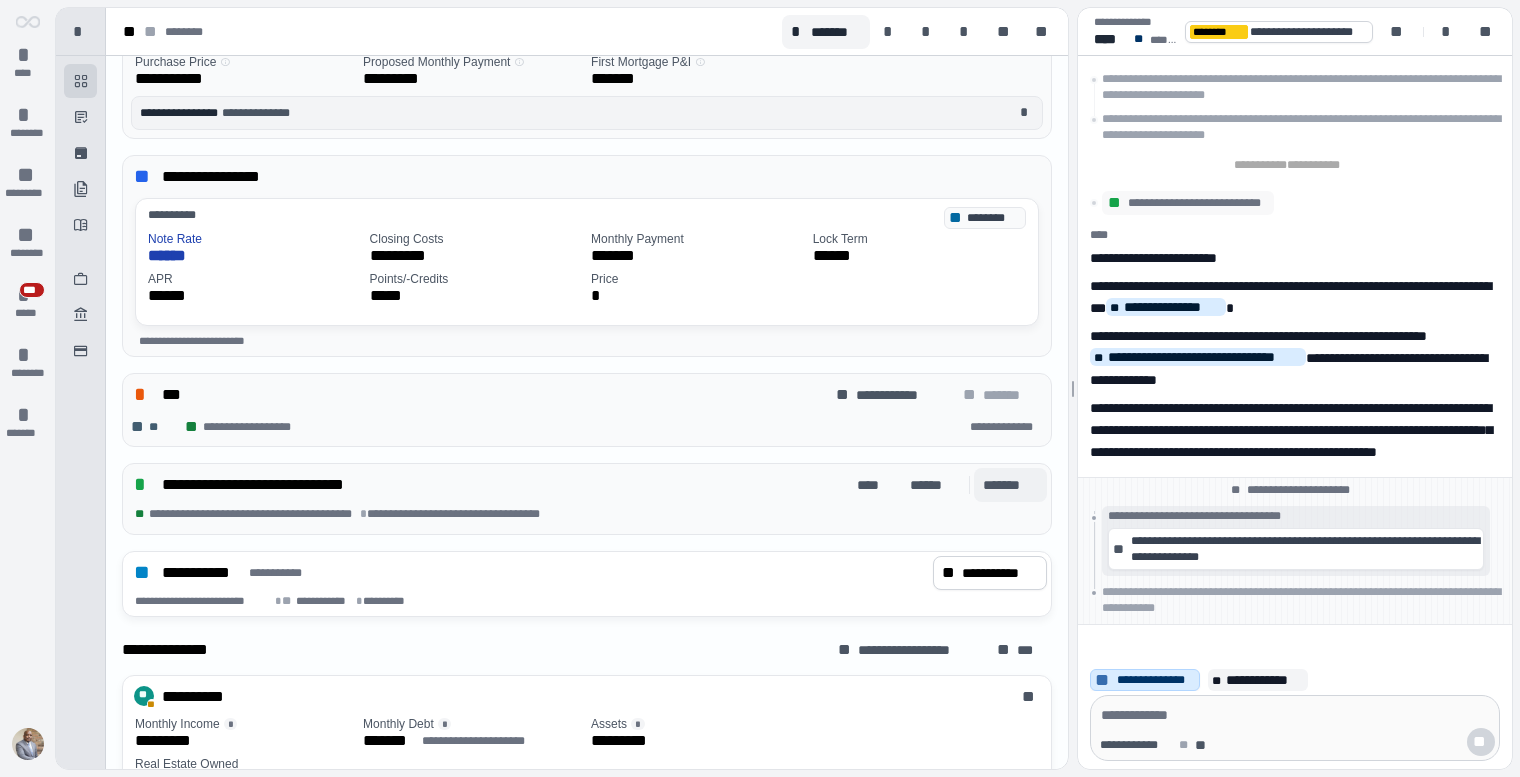click on "*******" at bounding box center [1010, 485] 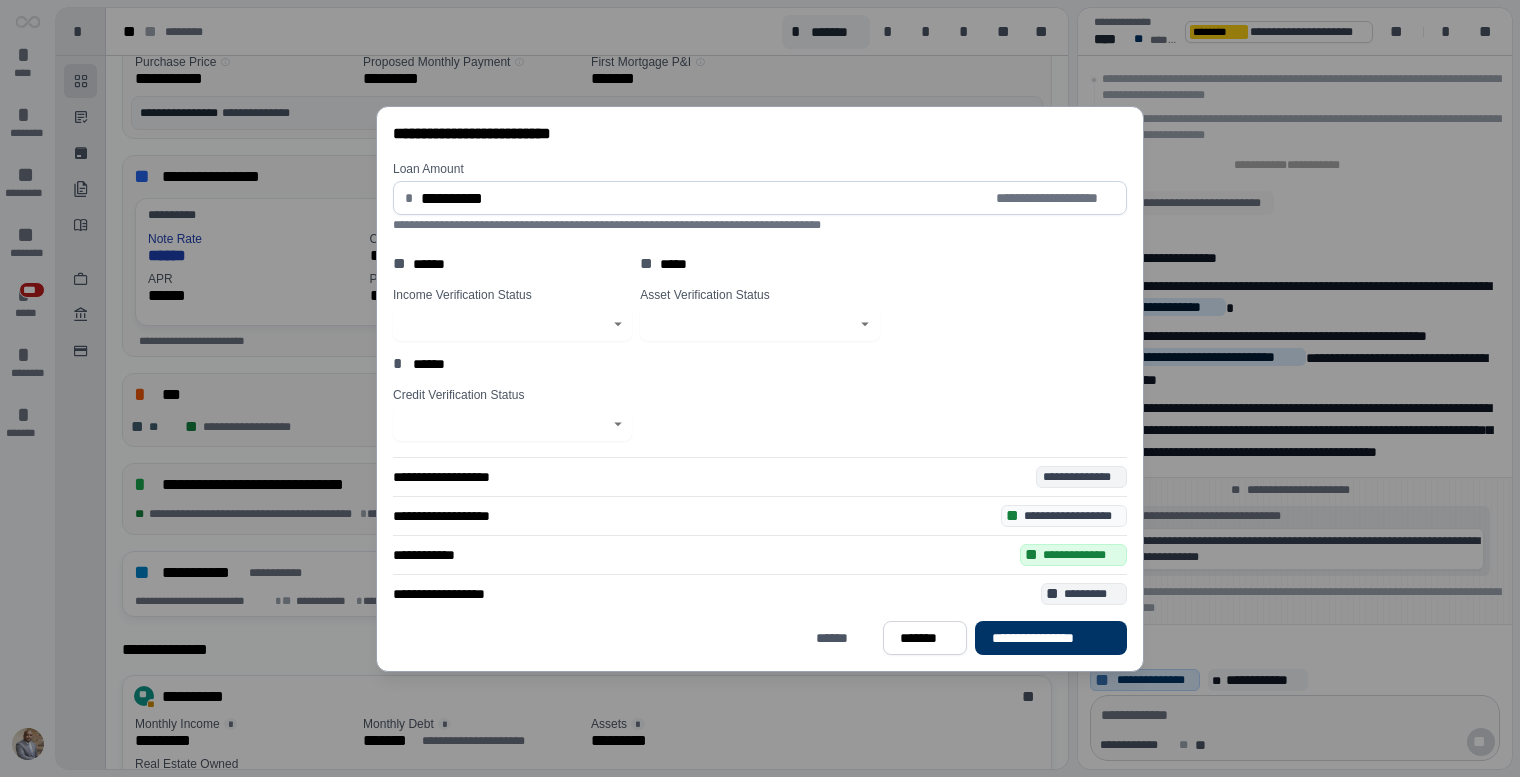 drag, startPoint x: 873, startPoint y: 134, endPoint x: 912, endPoint y: 78, distance: 68.24222 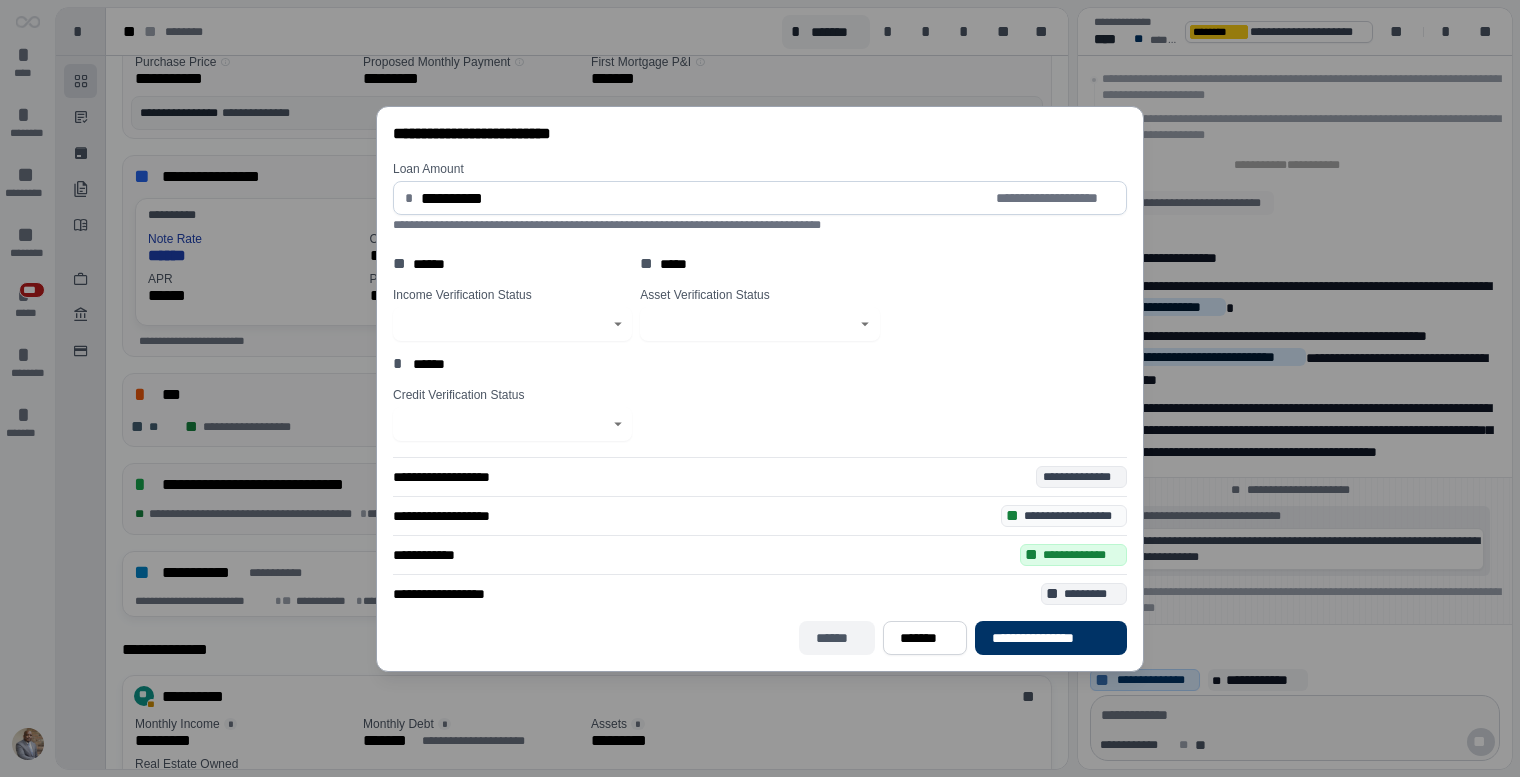 click on "******" at bounding box center [837, 638] 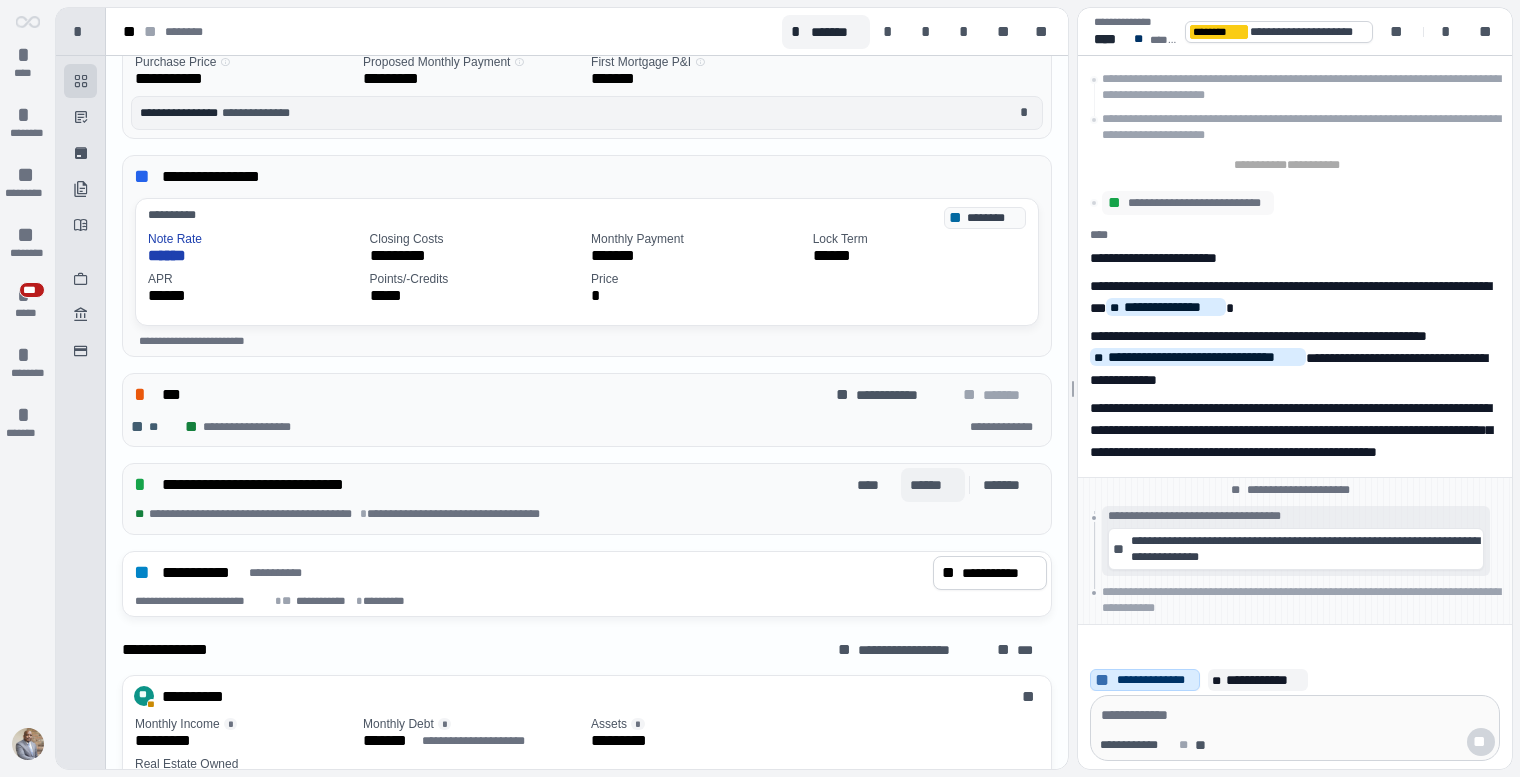 click on "******" at bounding box center [933, 485] 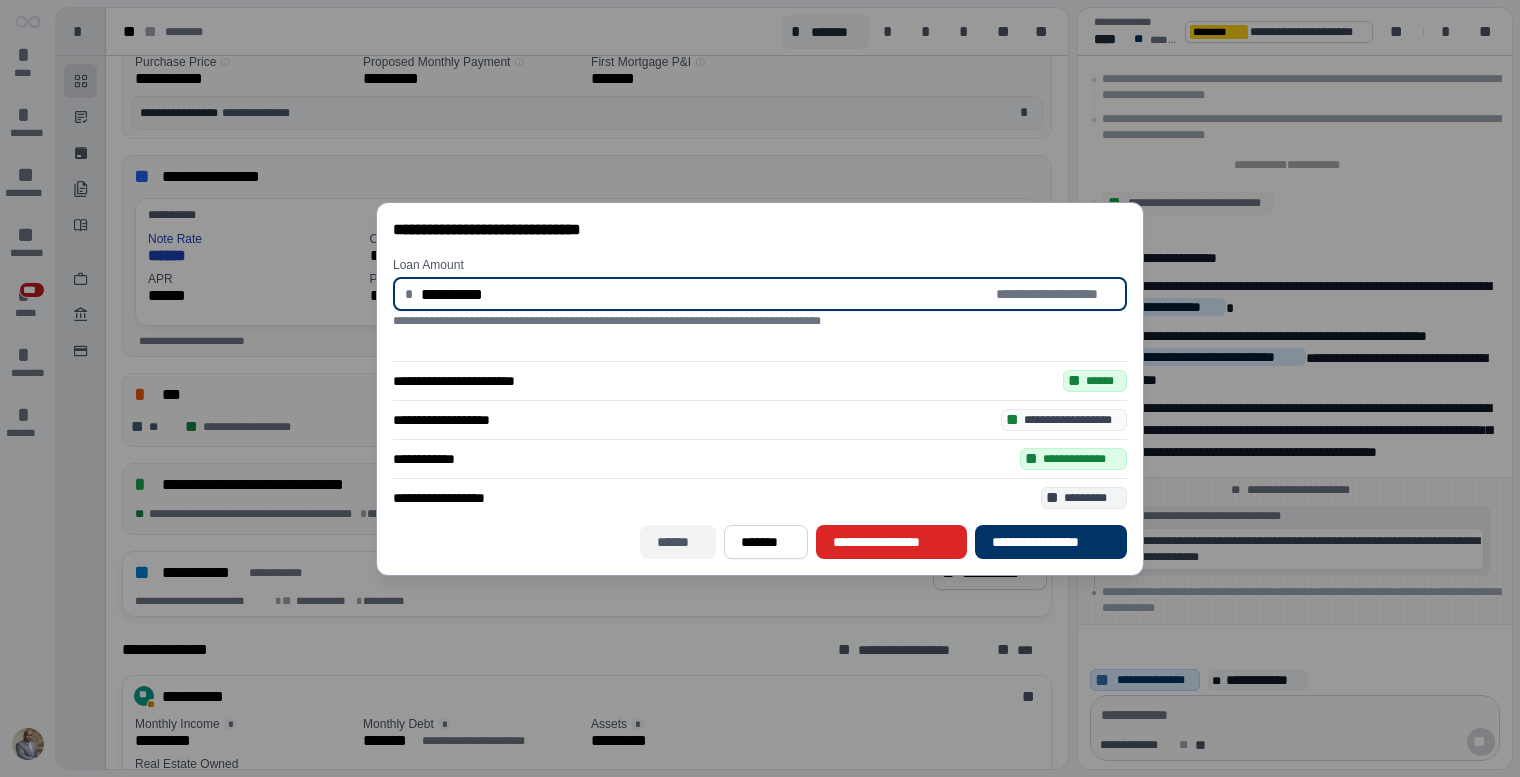 click on "******" at bounding box center [678, 542] 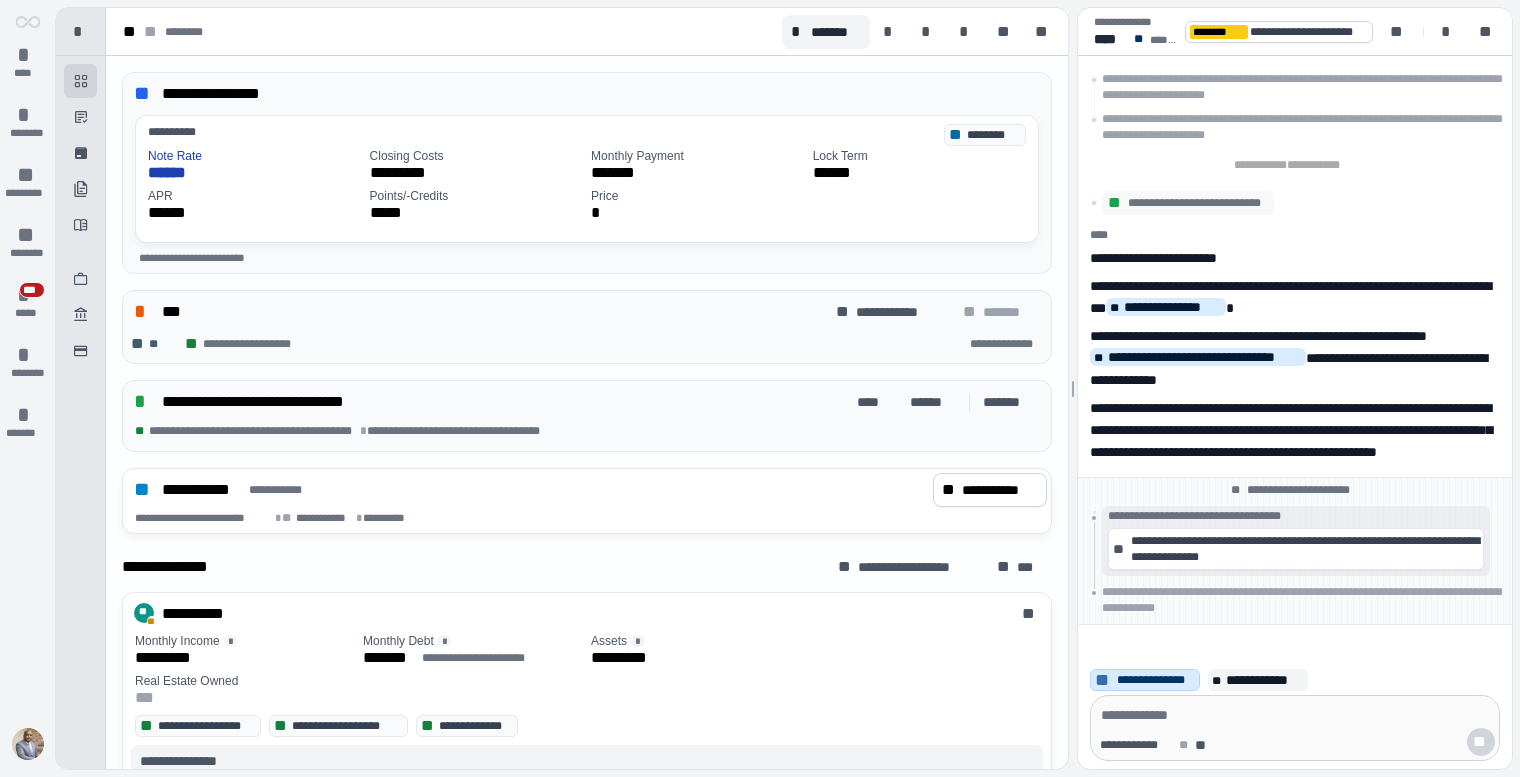 scroll, scrollTop: 605, scrollLeft: 0, axis: vertical 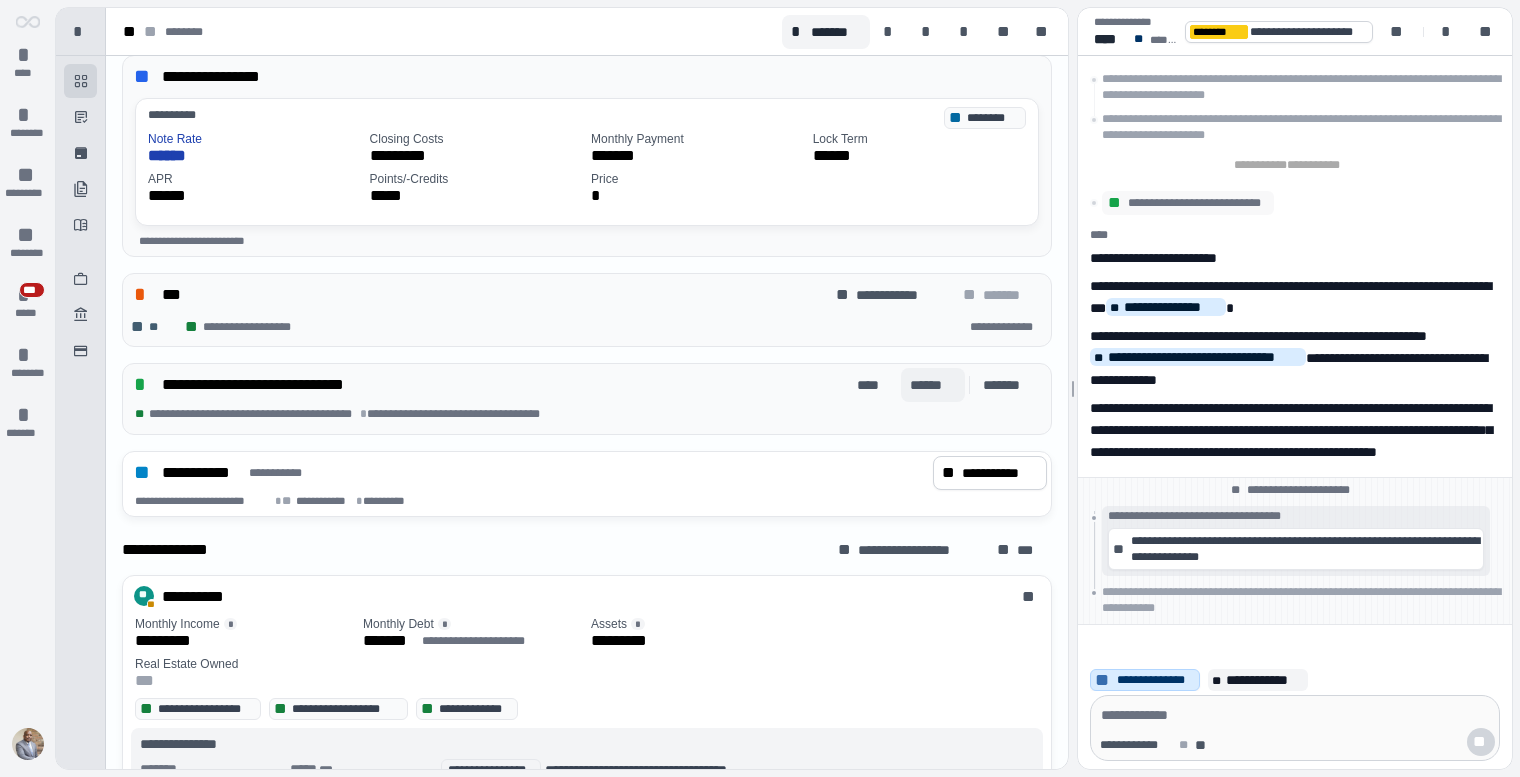 click on "******" at bounding box center [933, 385] 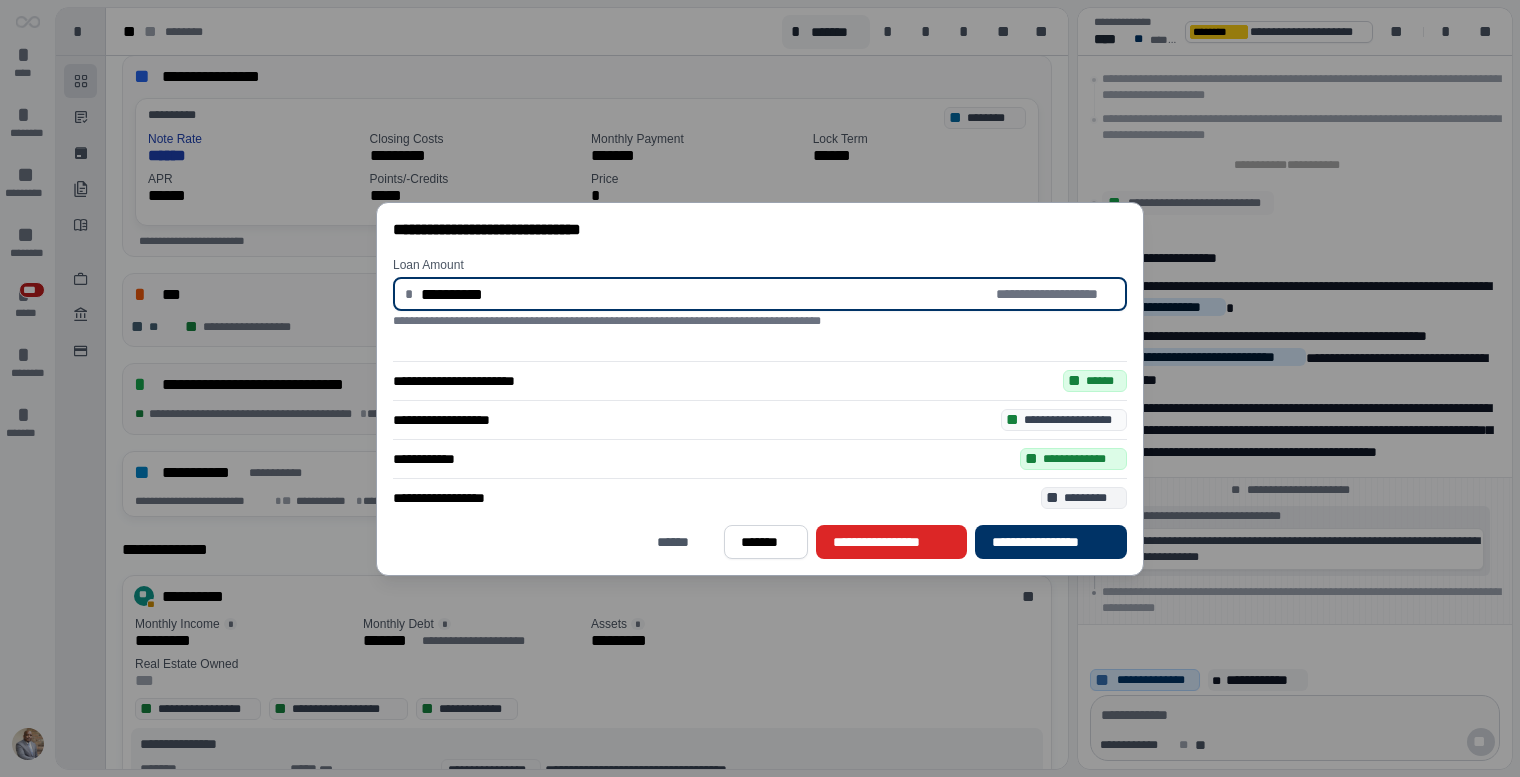 type on "**********" 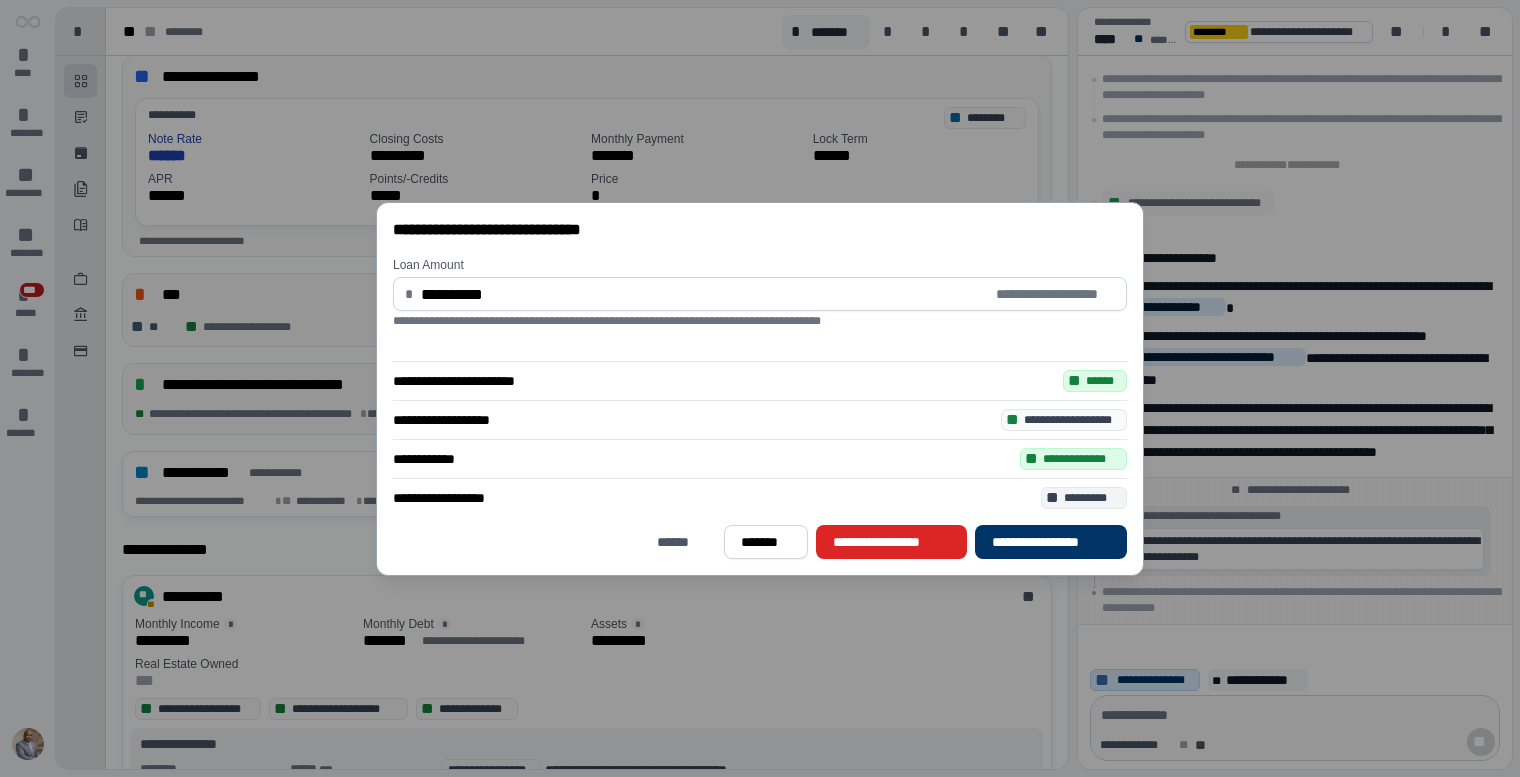 click on "**********" at bounding box center [707, 294] 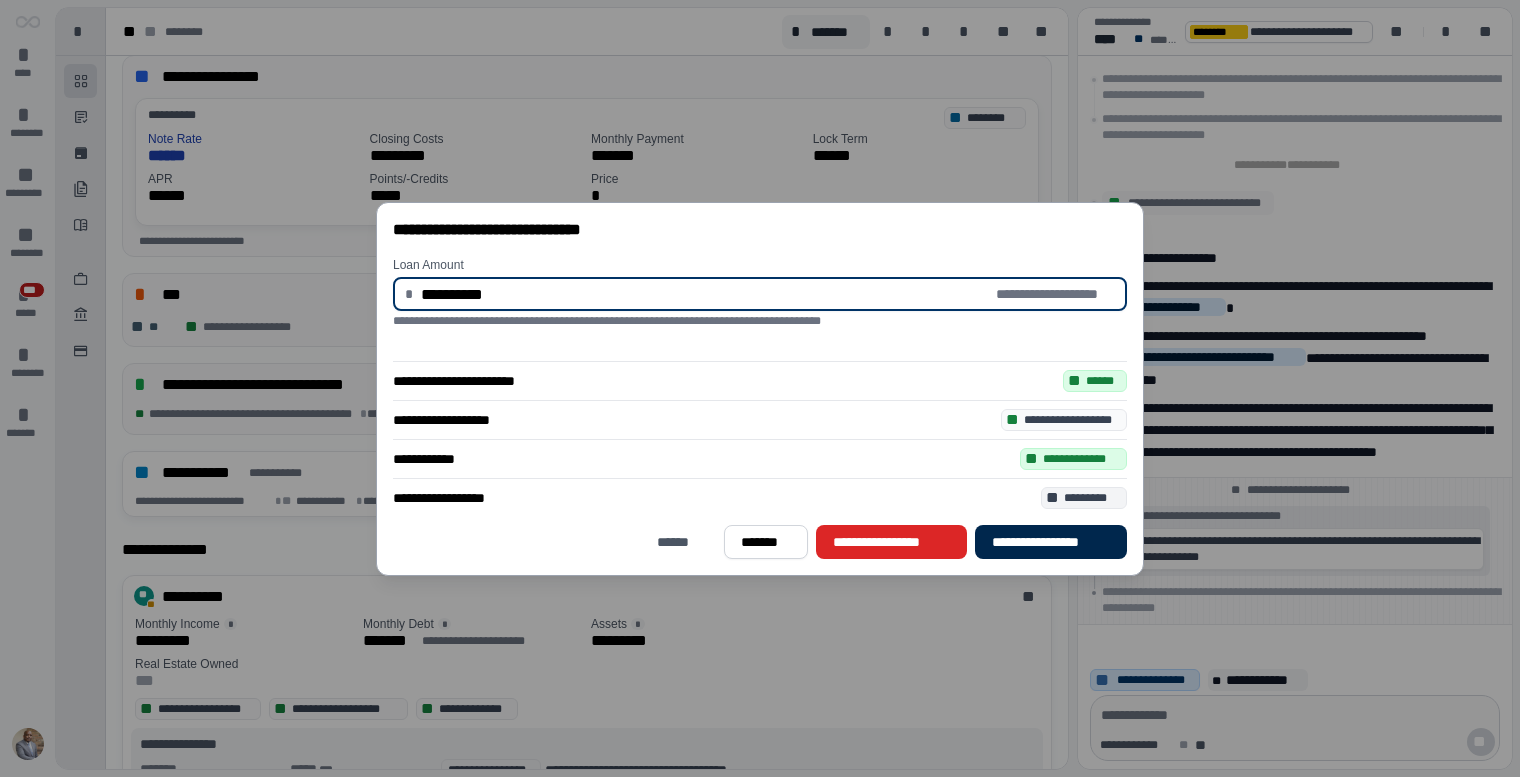 click on "**********" at bounding box center [1051, 542] 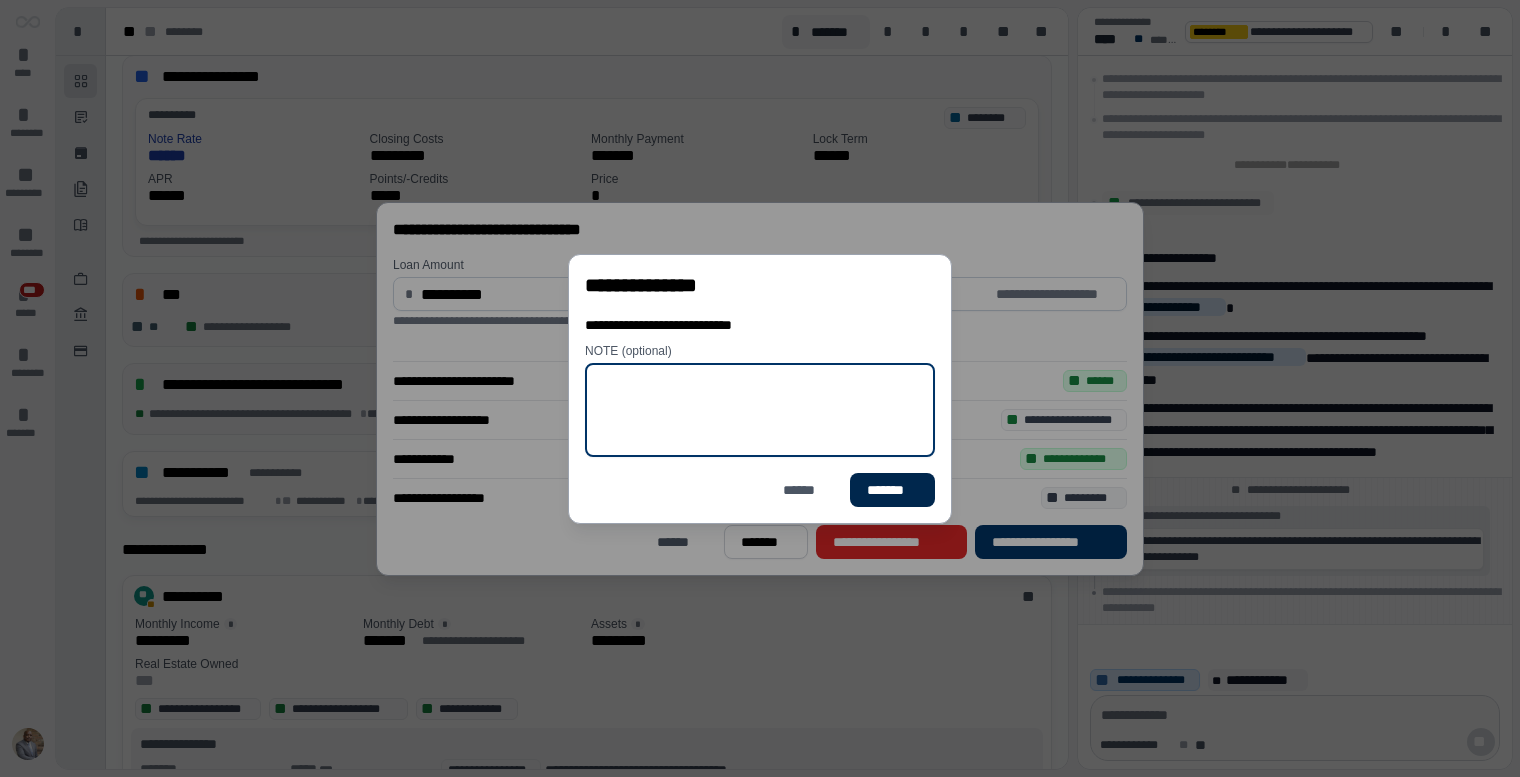 click on "*******" at bounding box center (892, 490) 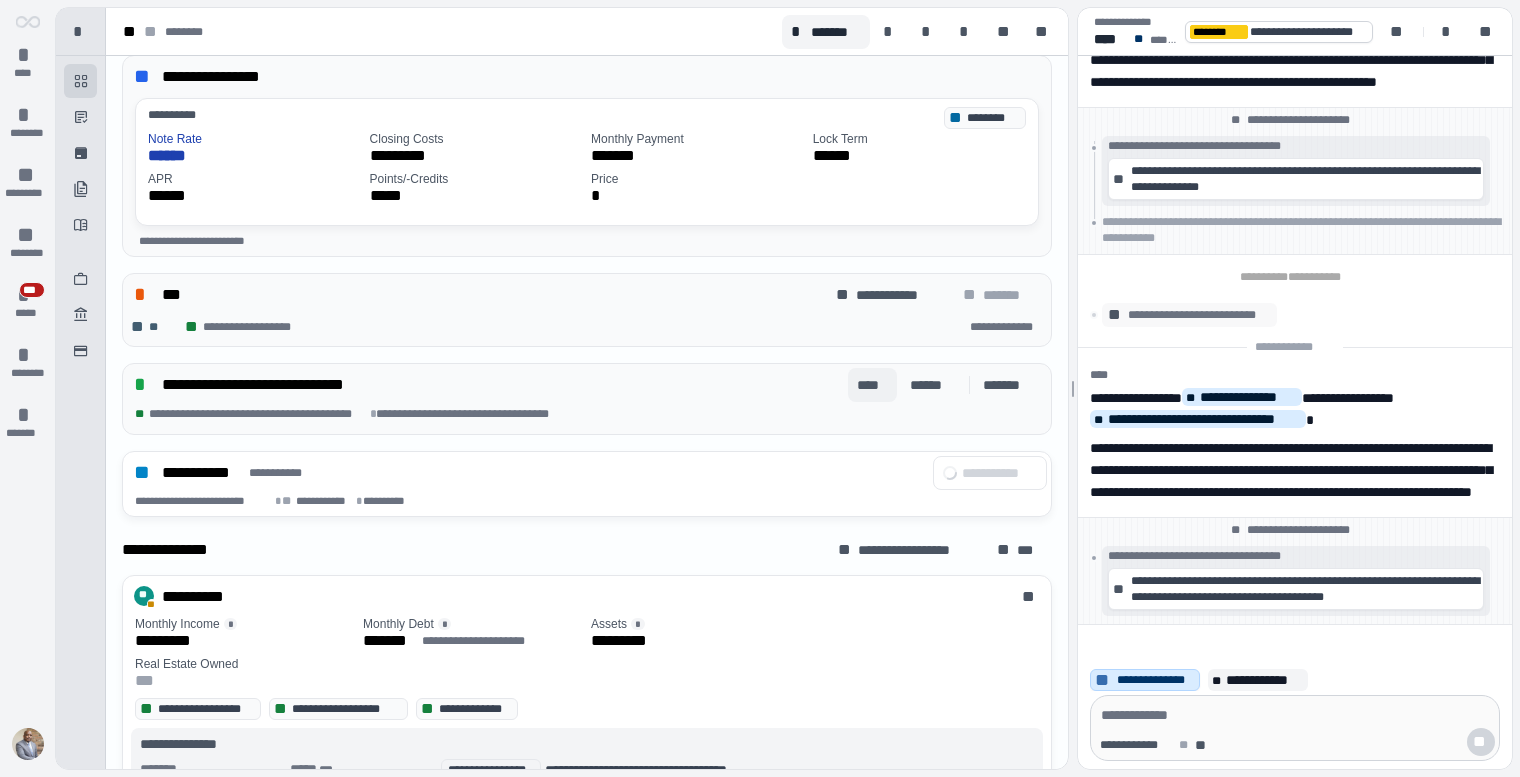 click on "****" at bounding box center [872, 385] 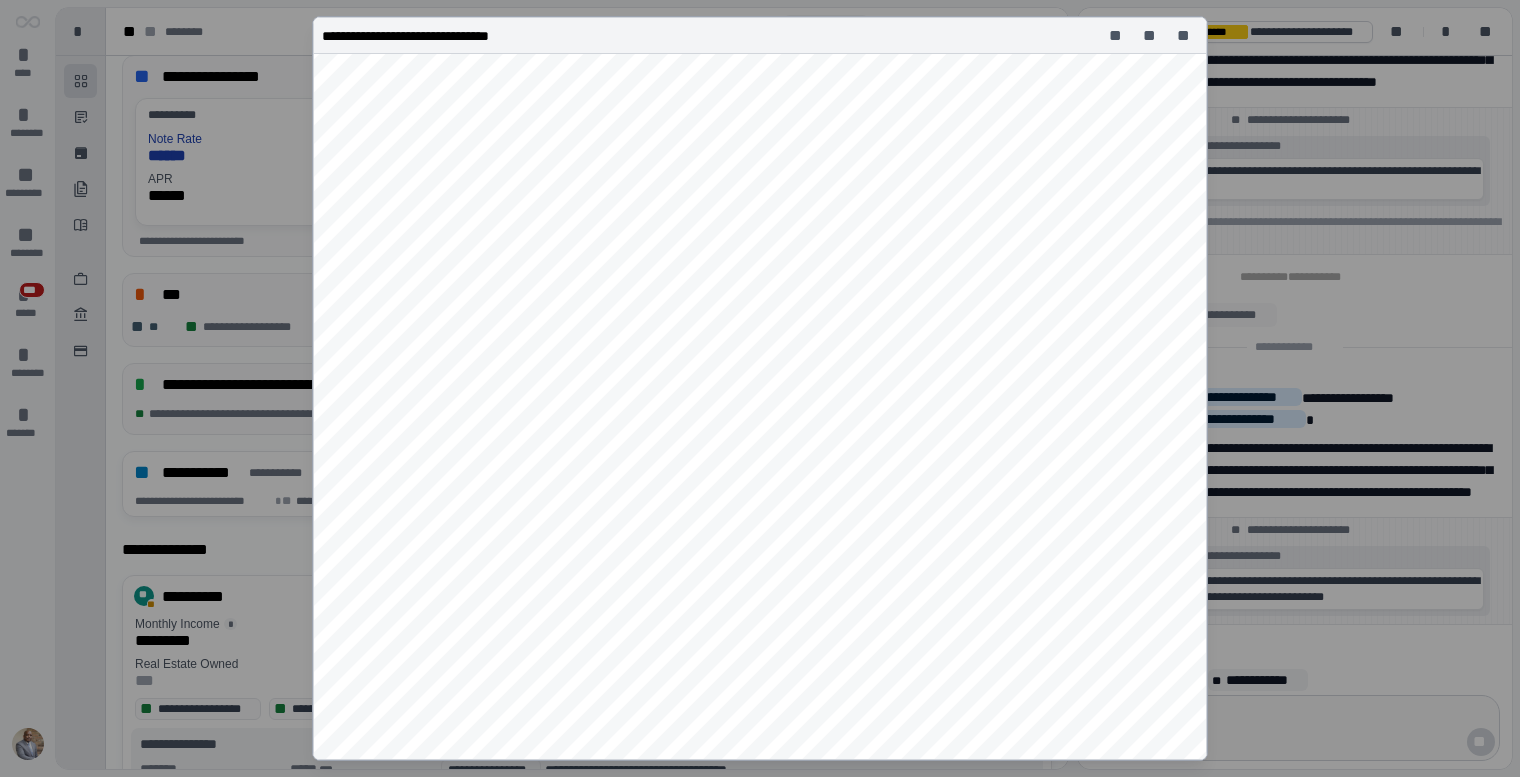 scroll, scrollTop: 459, scrollLeft: 0, axis: vertical 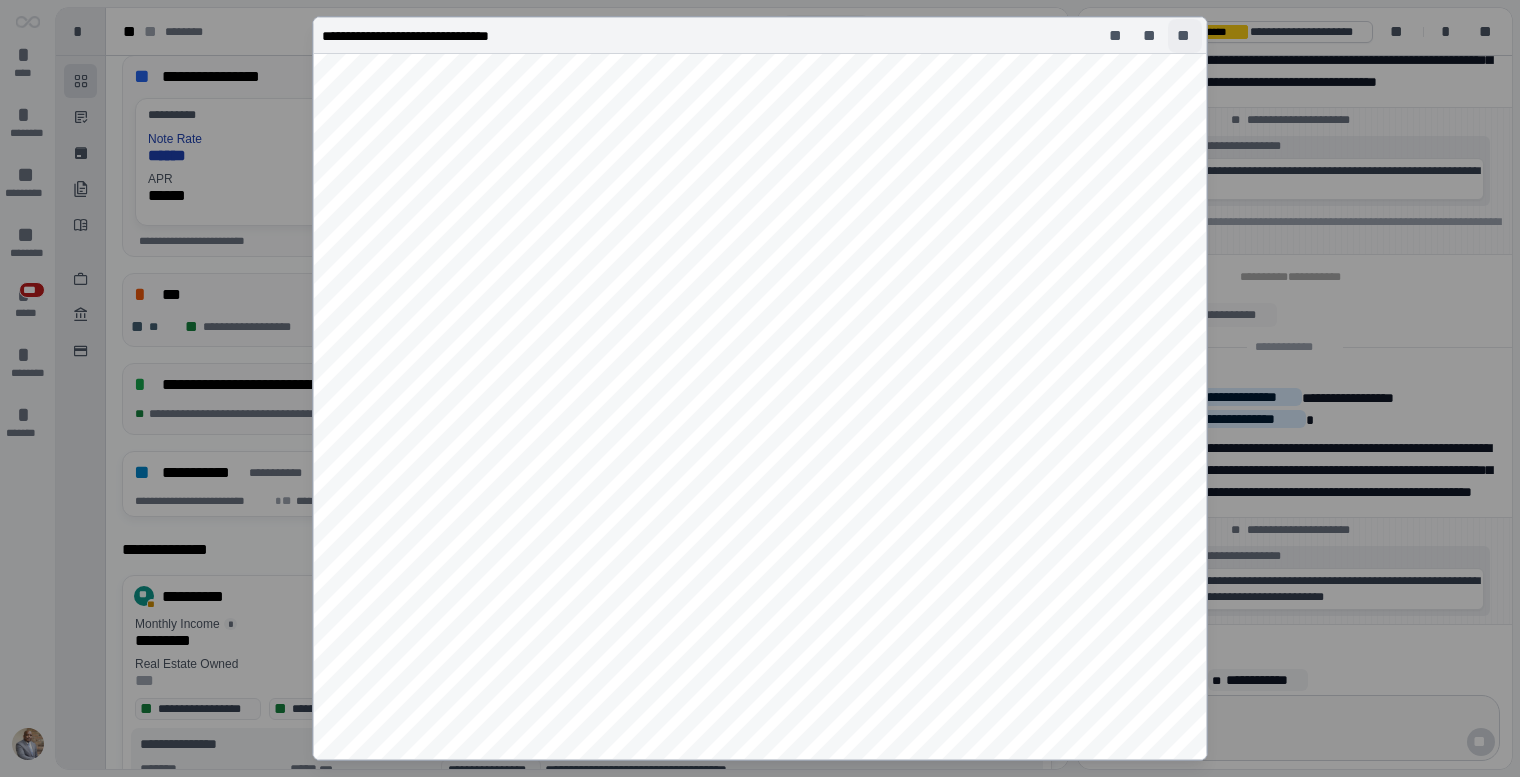 click on "**" at bounding box center [1185, 36] 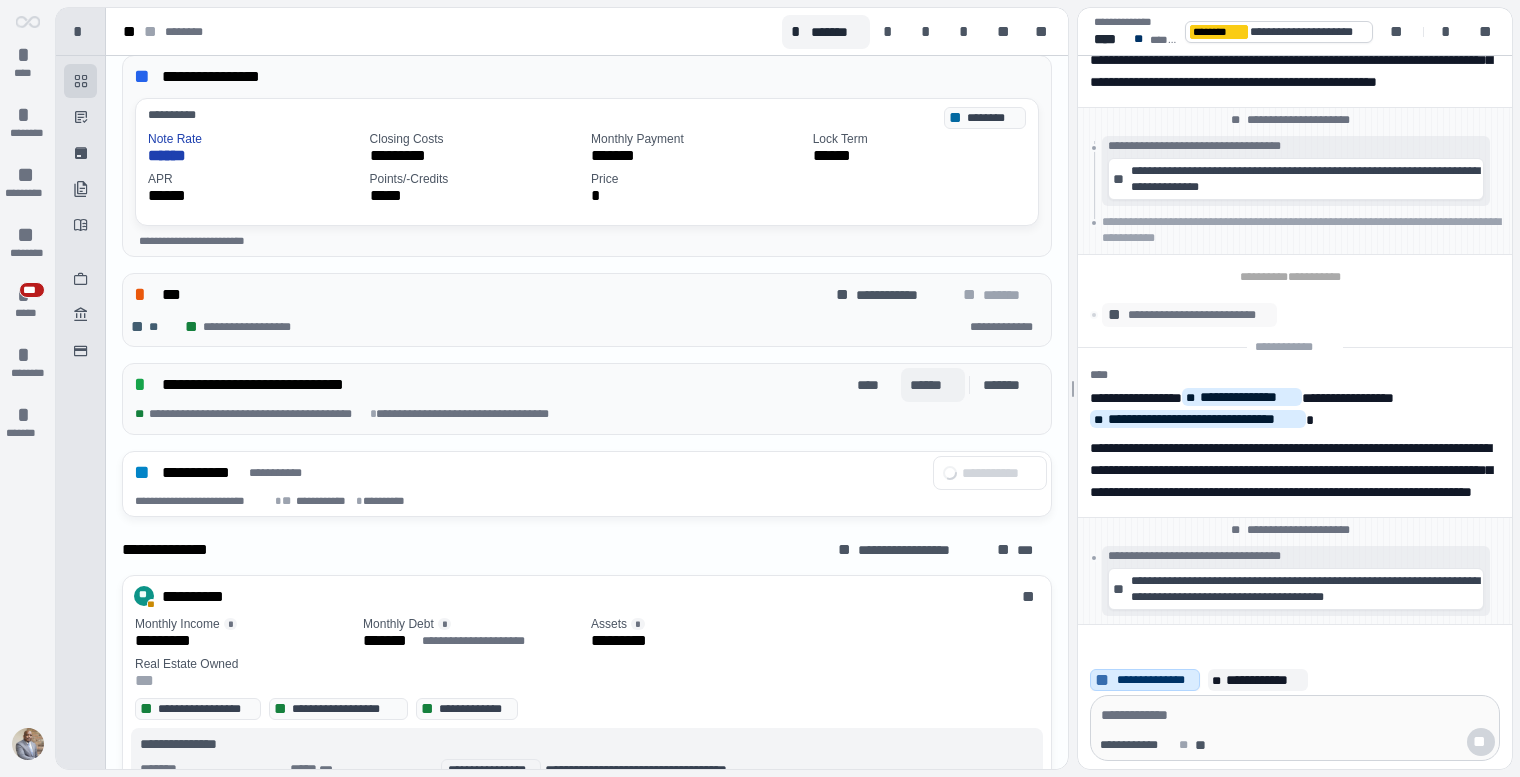 click on "******" at bounding box center [933, 385] 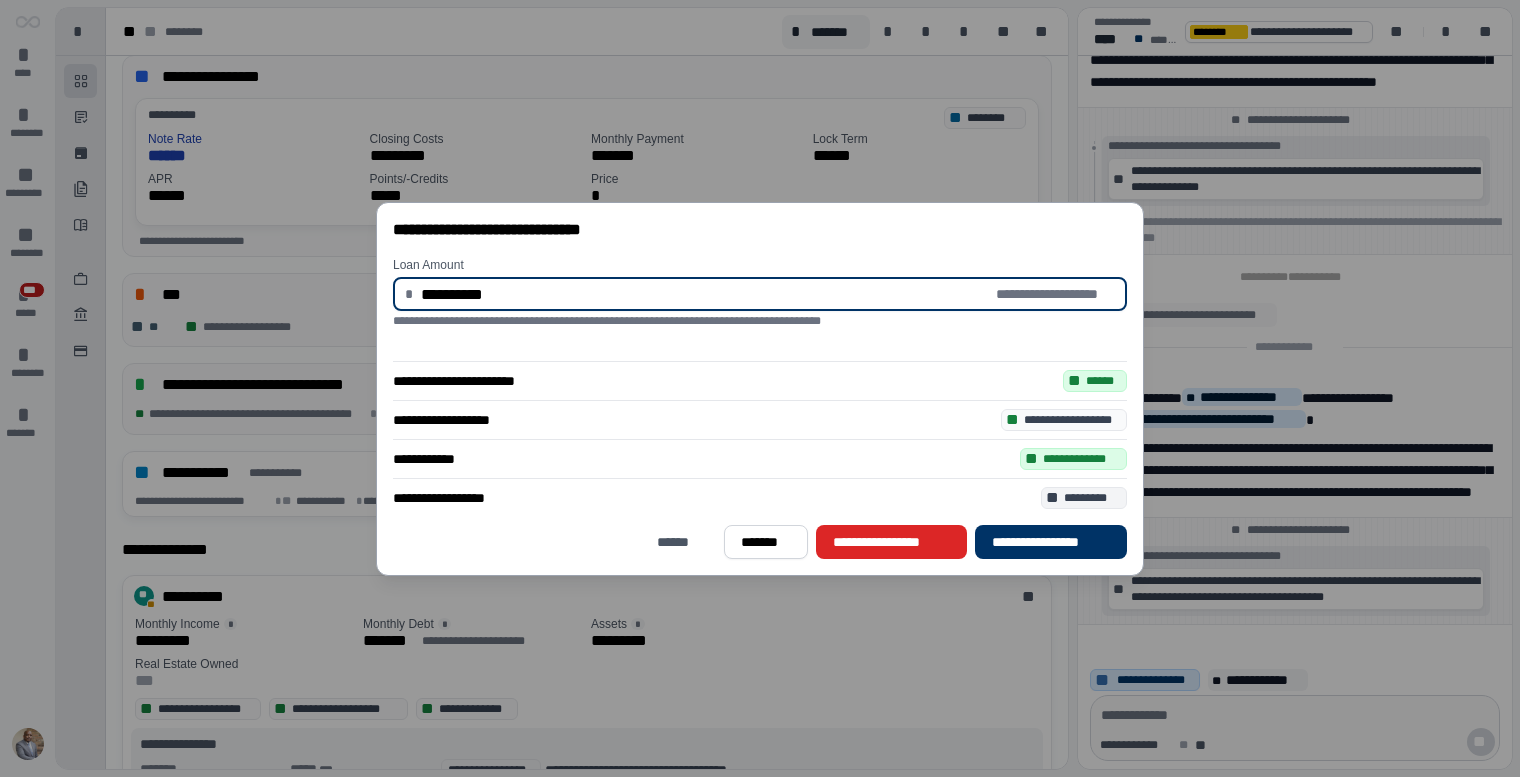 type on "**********" 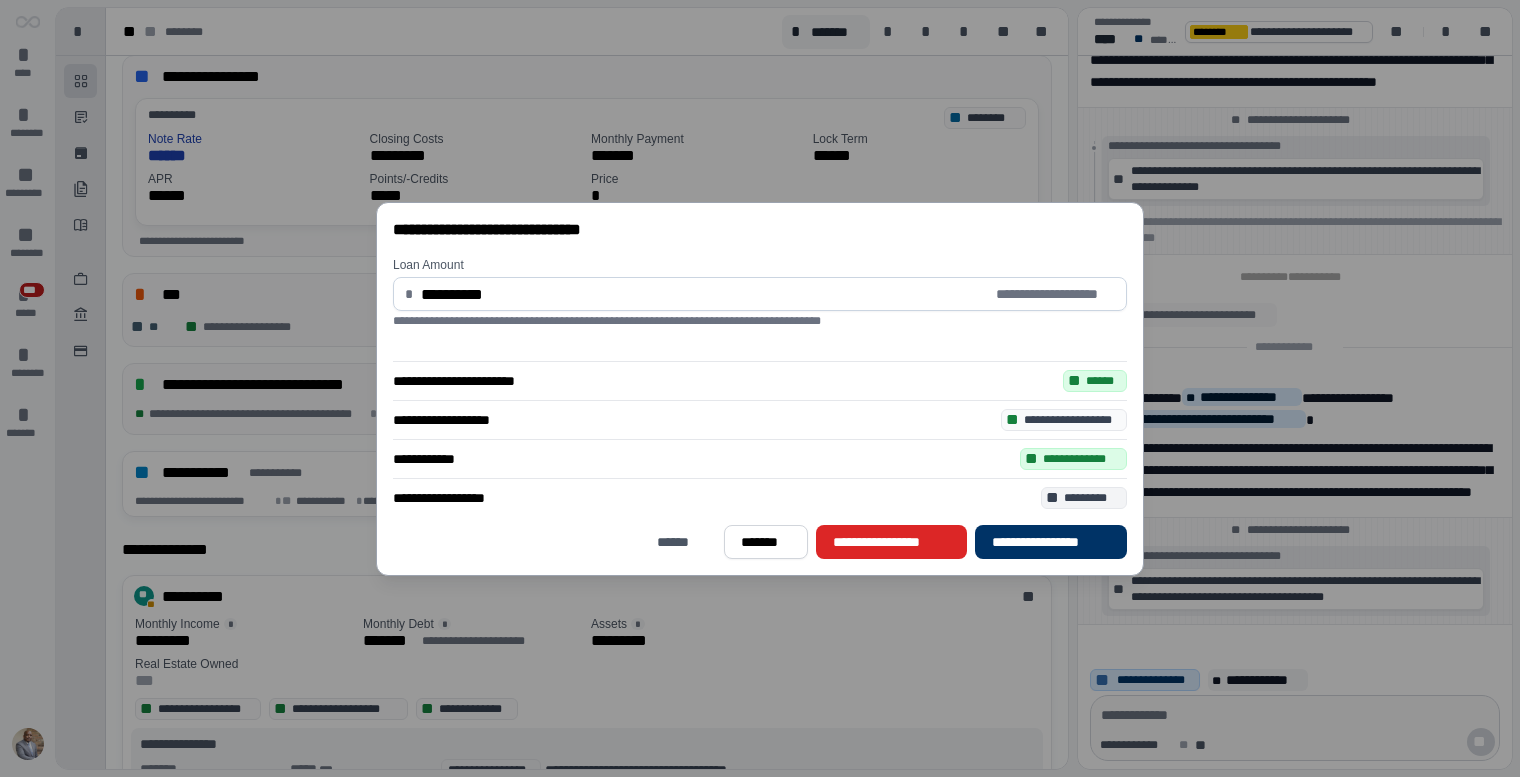 type 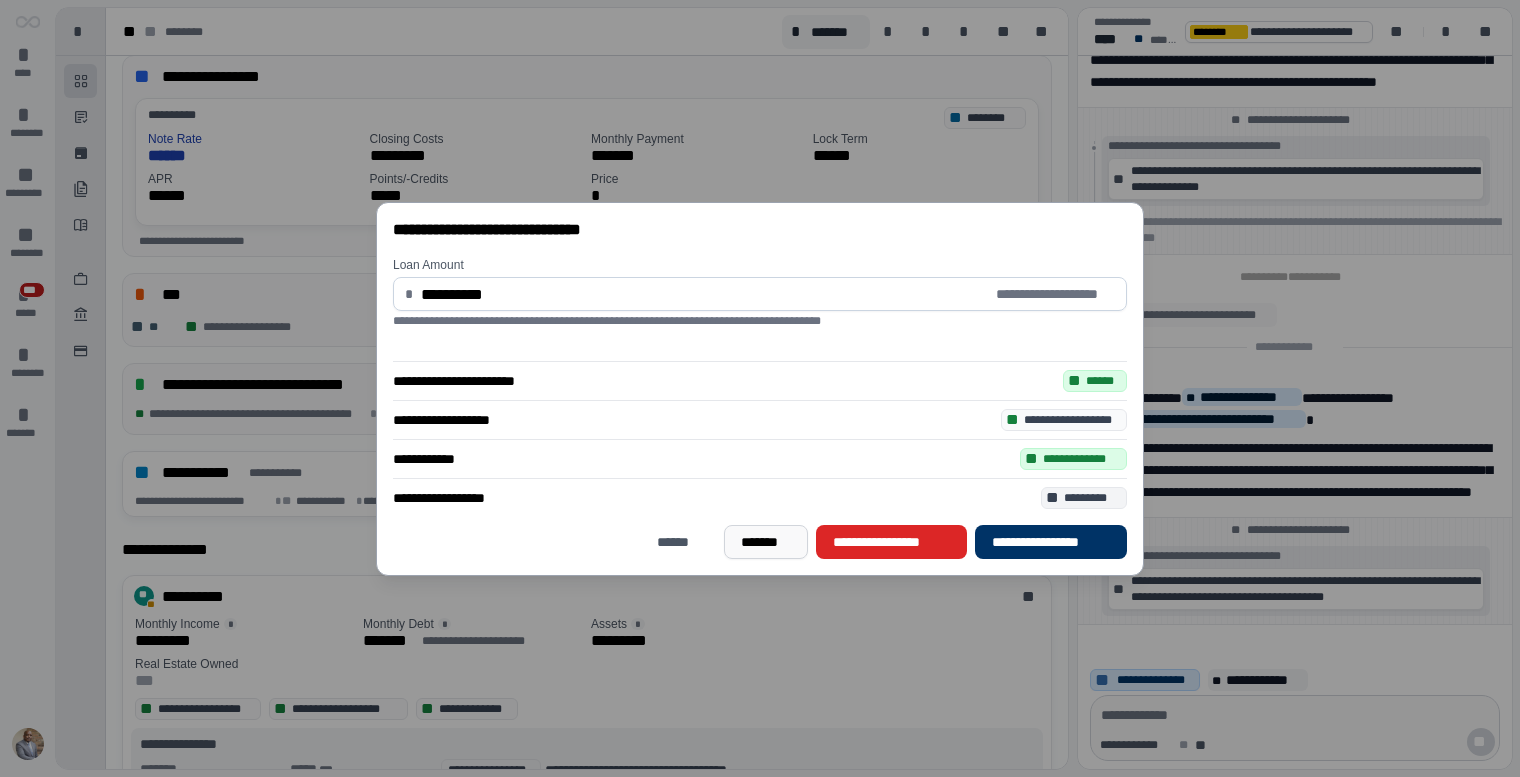 click on "*******" at bounding box center (765, 542) 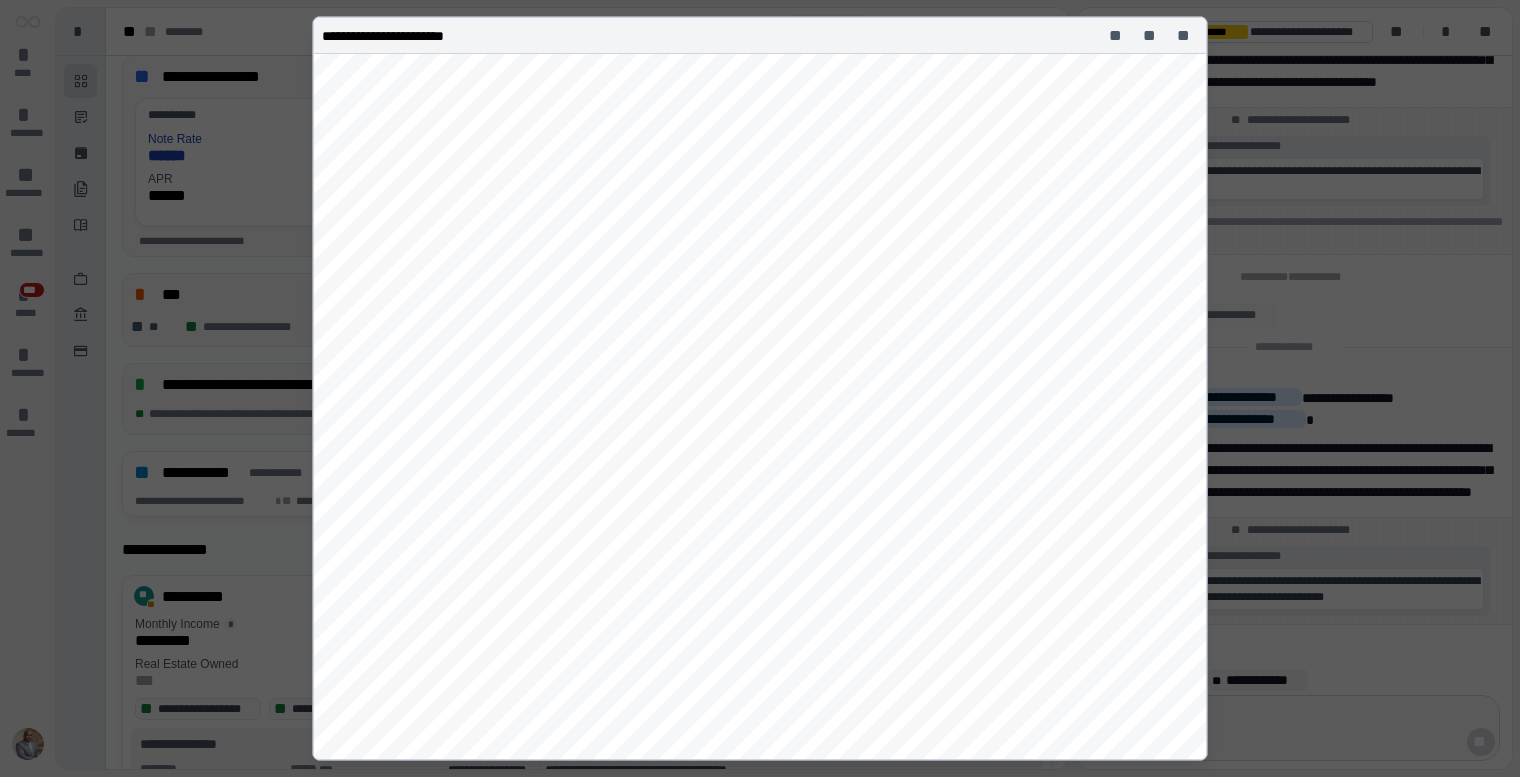 scroll, scrollTop: 0, scrollLeft: 0, axis: both 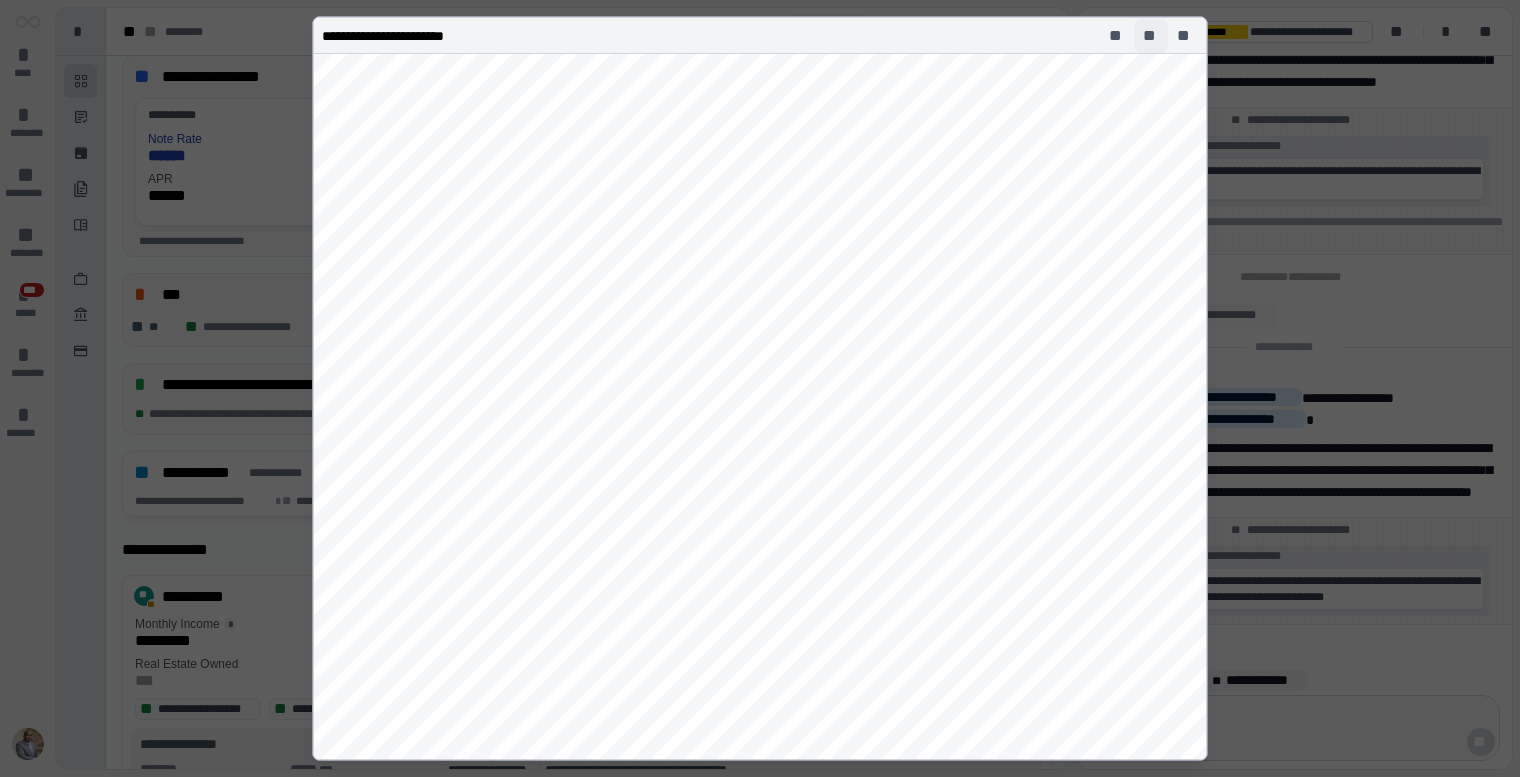 click on "**" at bounding box center (1151, 36) 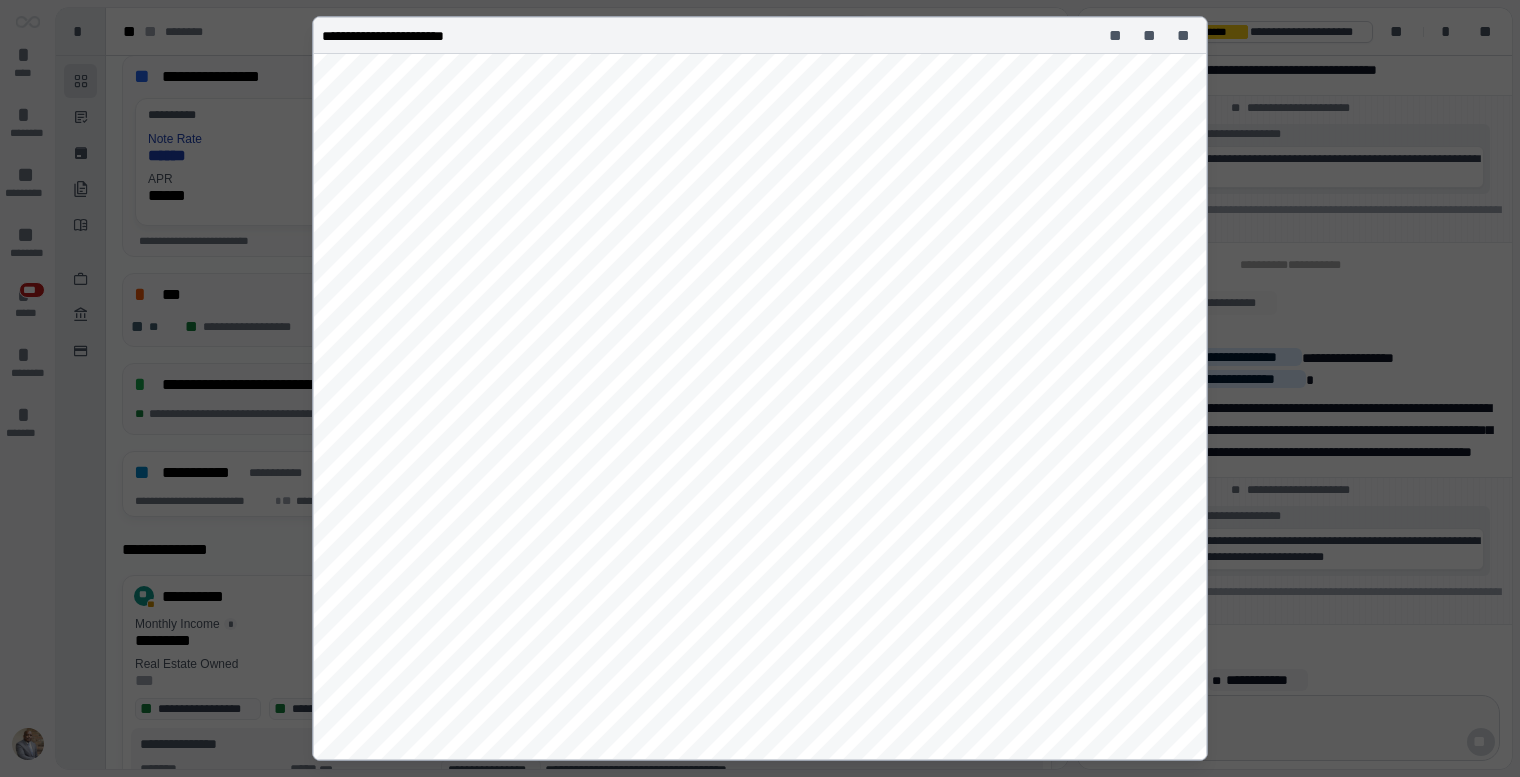 scroll, scrollTop: 0, scrollLeft: 0, axis: both 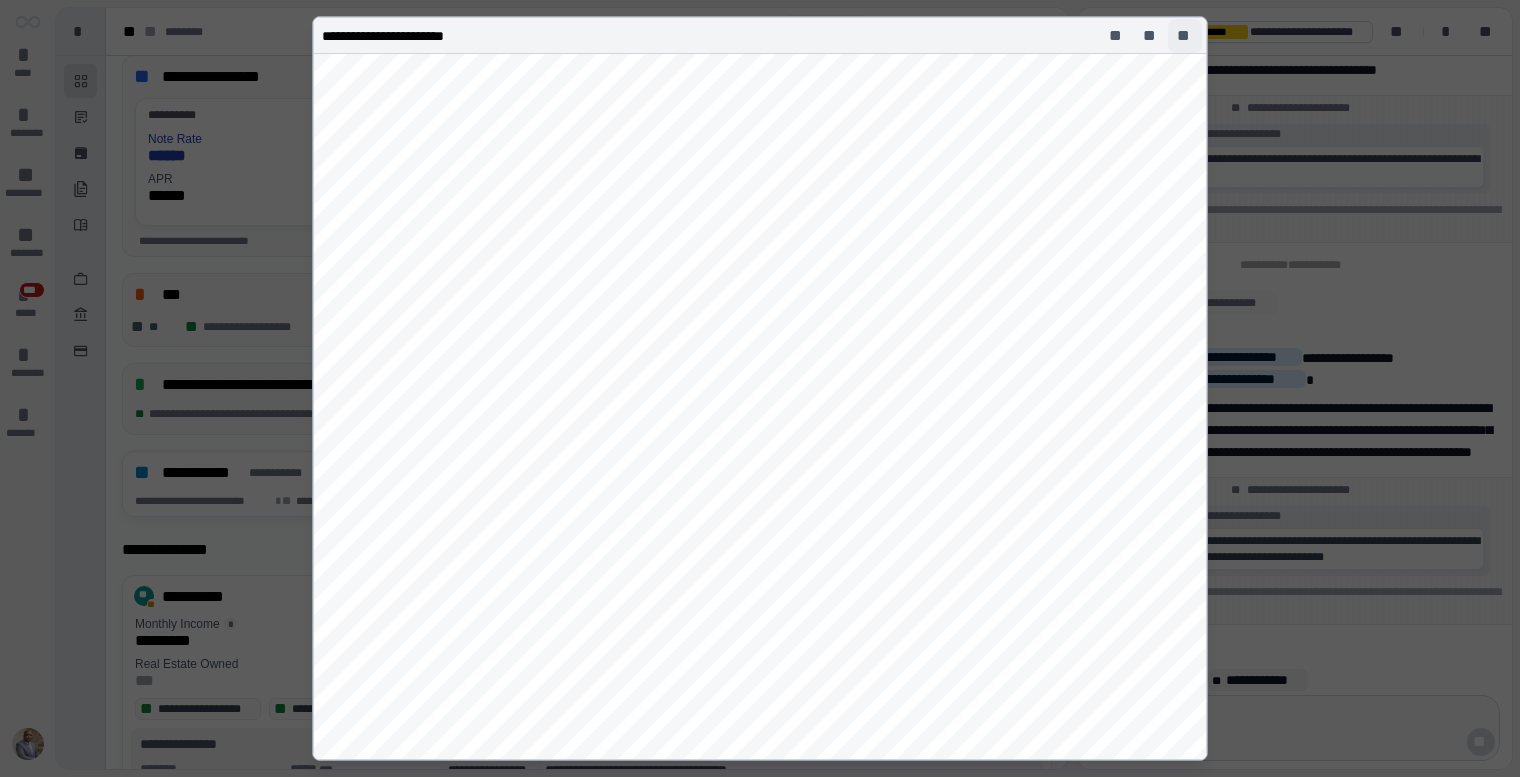 click on "**" at bounding box center [1185, 36] 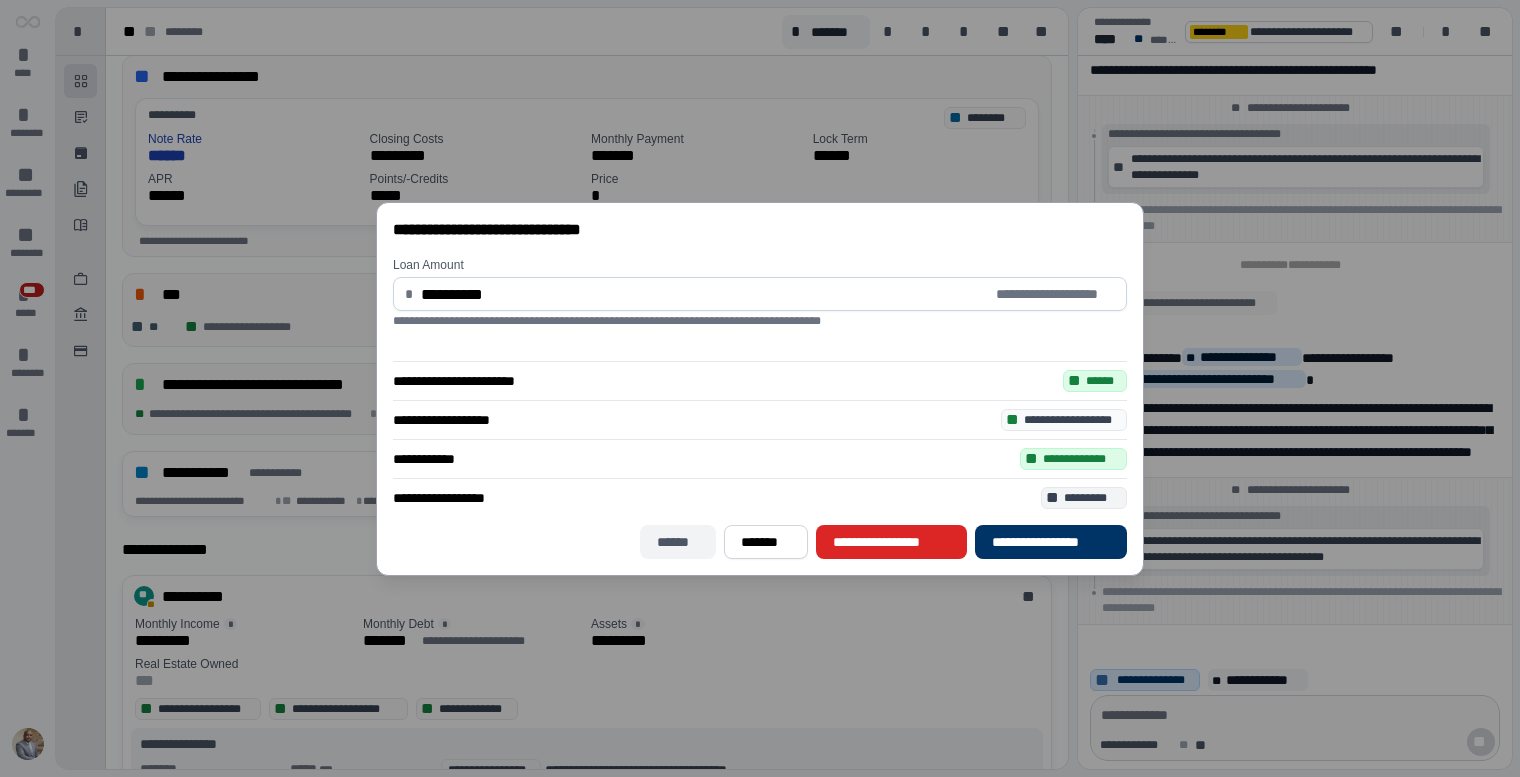 click on "******" at bounding box center [678, 542] 